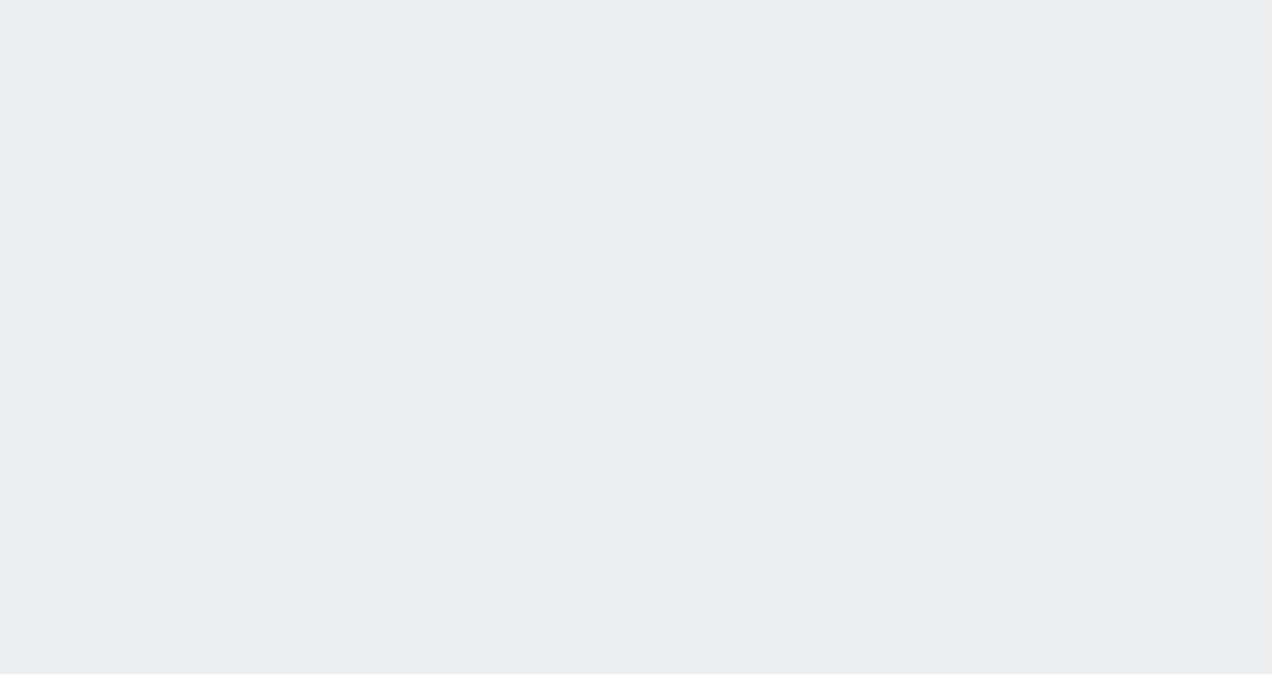 scroll, scrollTop: 0, scrollLeft: 0, axis: both 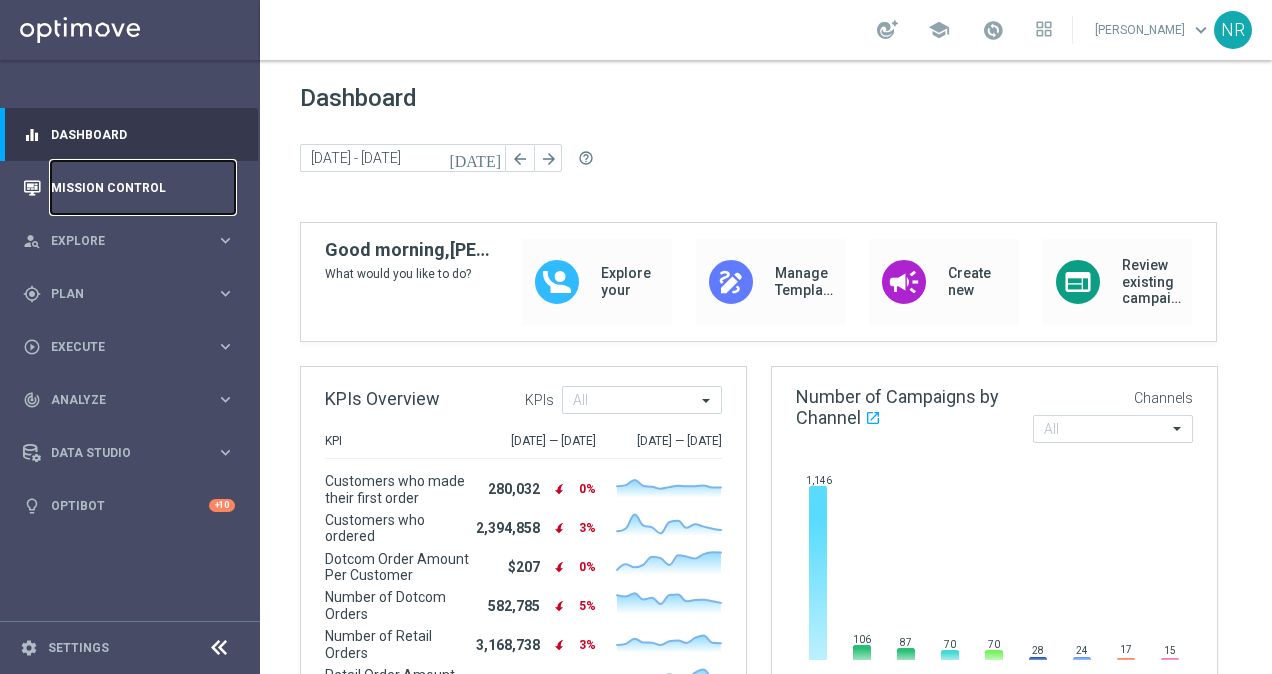 click on "Mission Control" at bounding box center [143, 187] 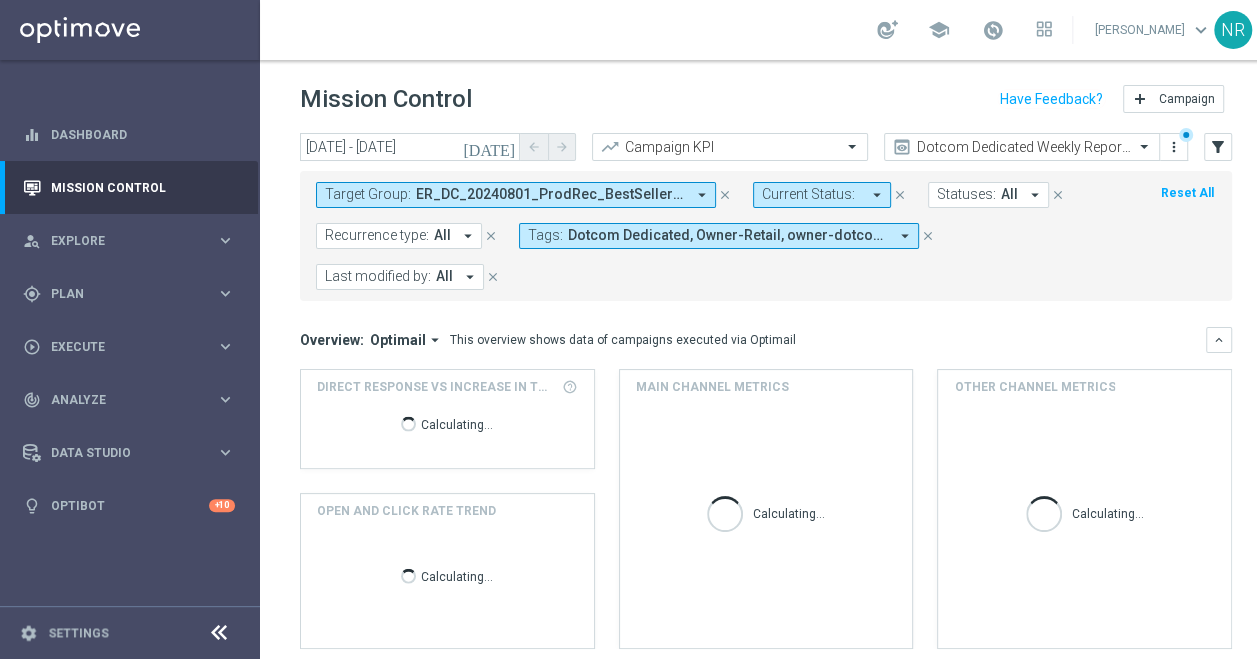 click on "ER_DC_20240801_ProdRec_BestSellers, ER_OMNI_ProdRec_BestSellers" at bounding box center (550, 194) 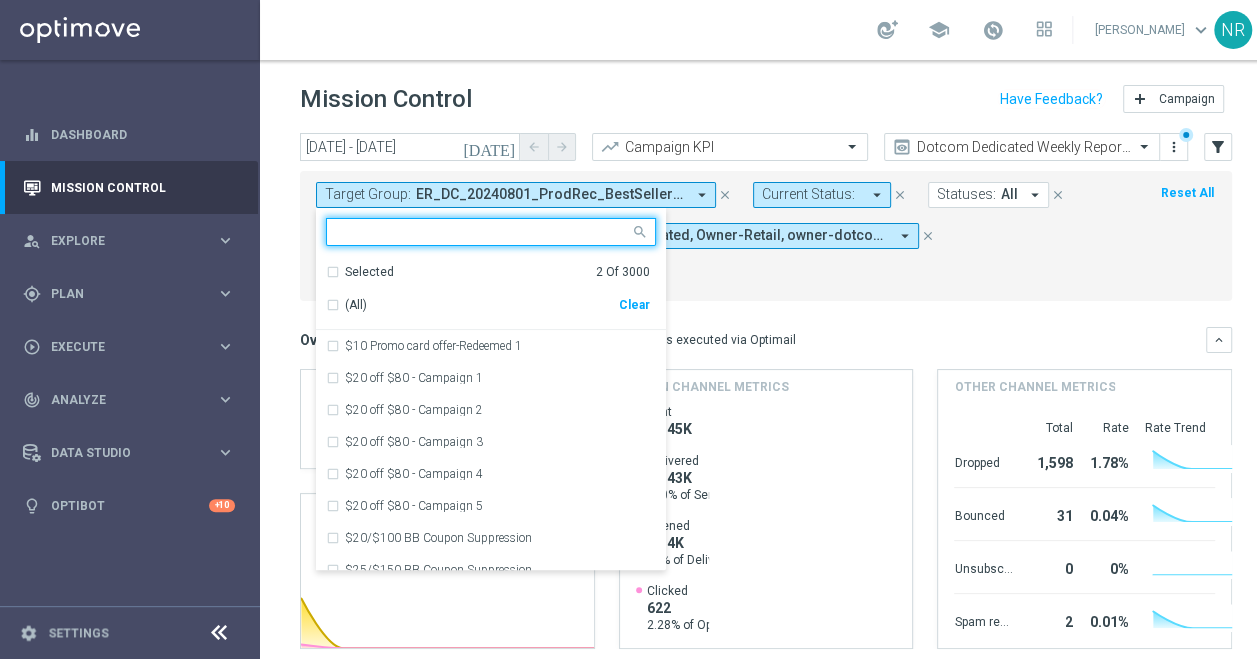 click on "Clear" at bounding box center (0, 0) 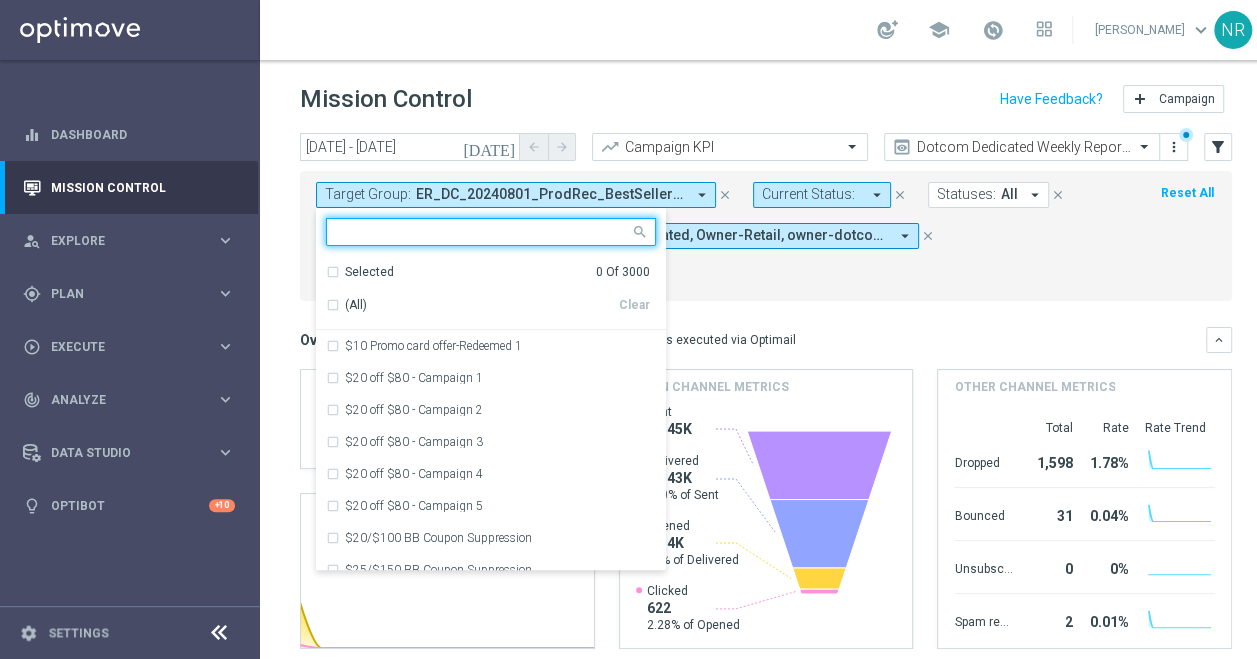 click at bounding box center [483, 232] 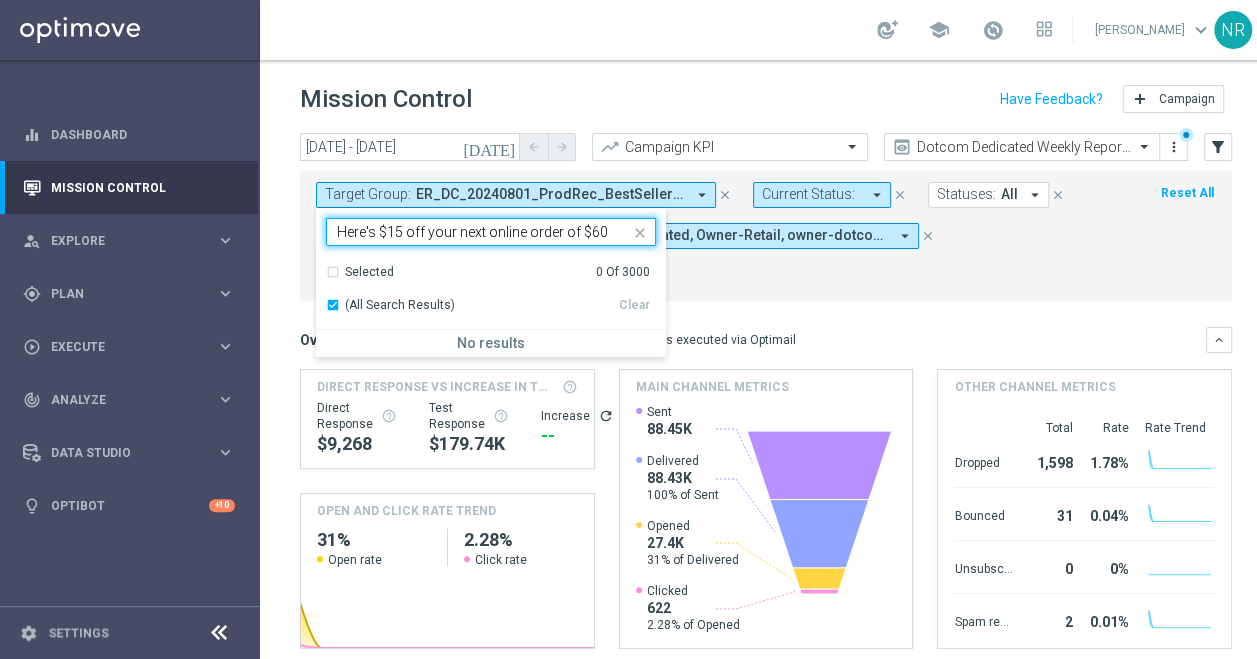 drag, startPoint x: 580, startPoint y: 228, endPoint x: 310, endPoint y: 242, distance: 270.36273 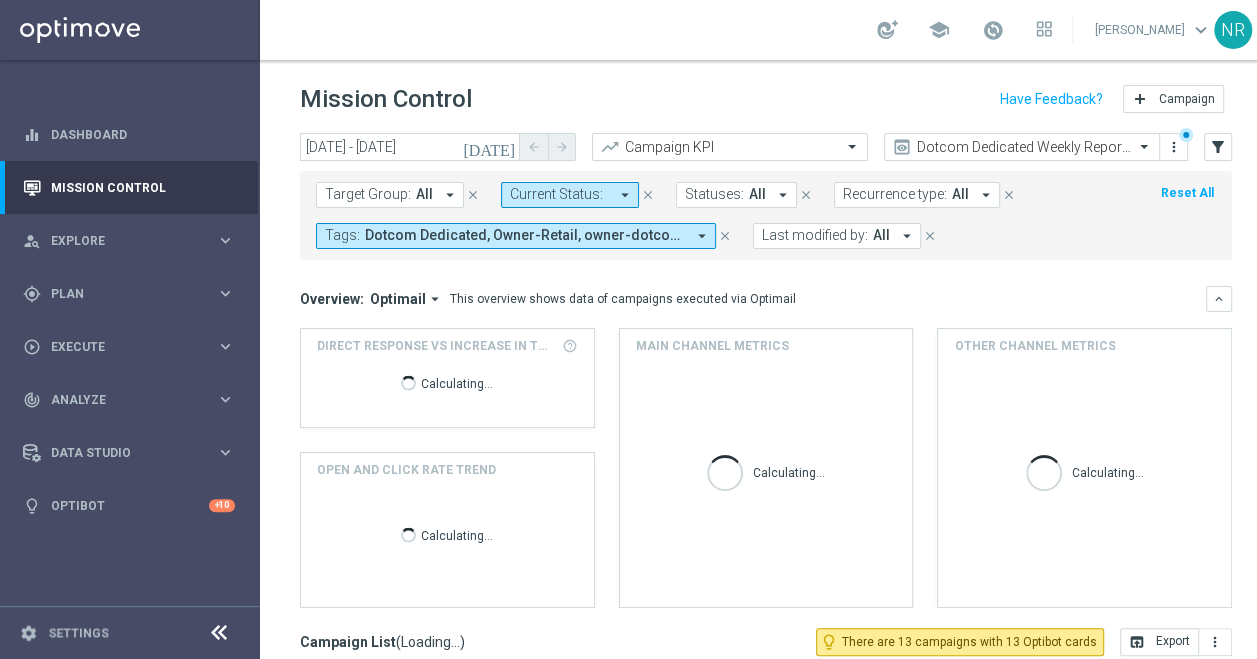 click on "All" at bounding box center [881, 235] 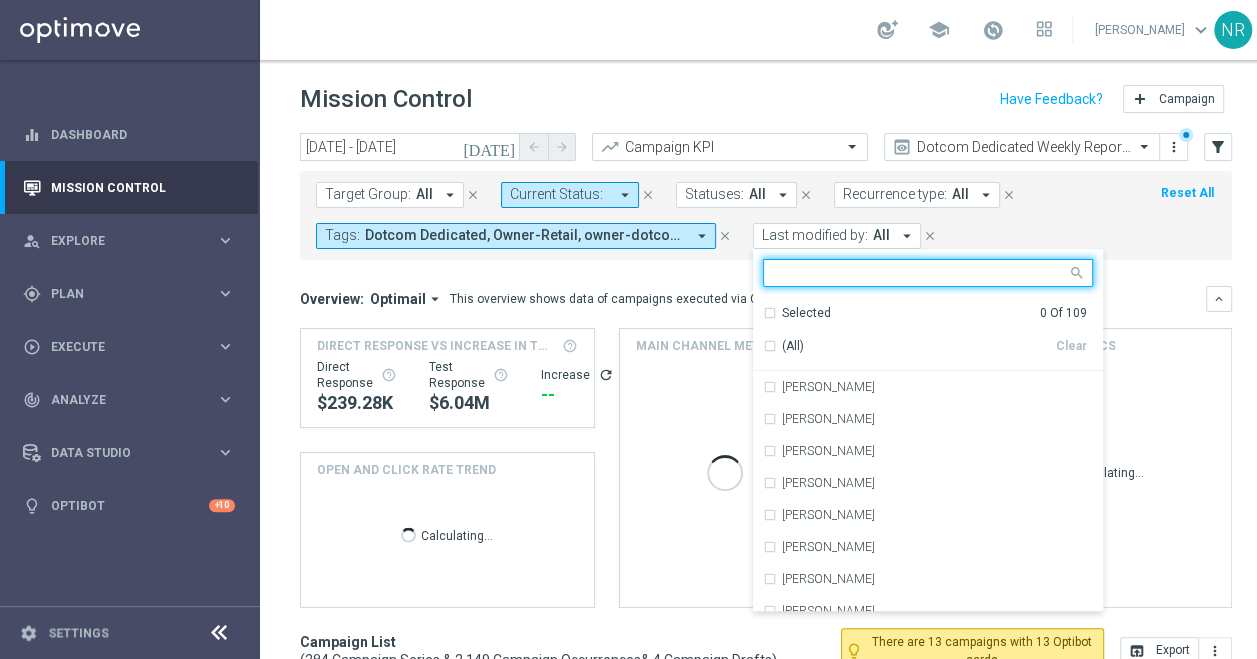 click on "[DATE]" 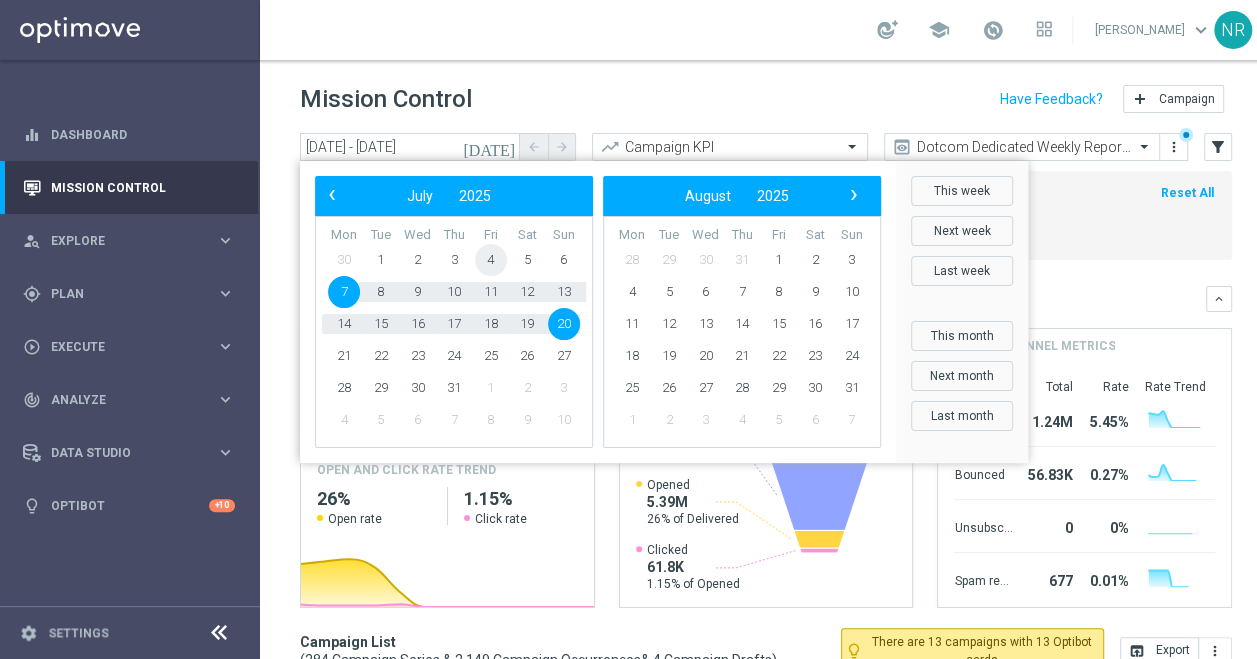 click on "4" 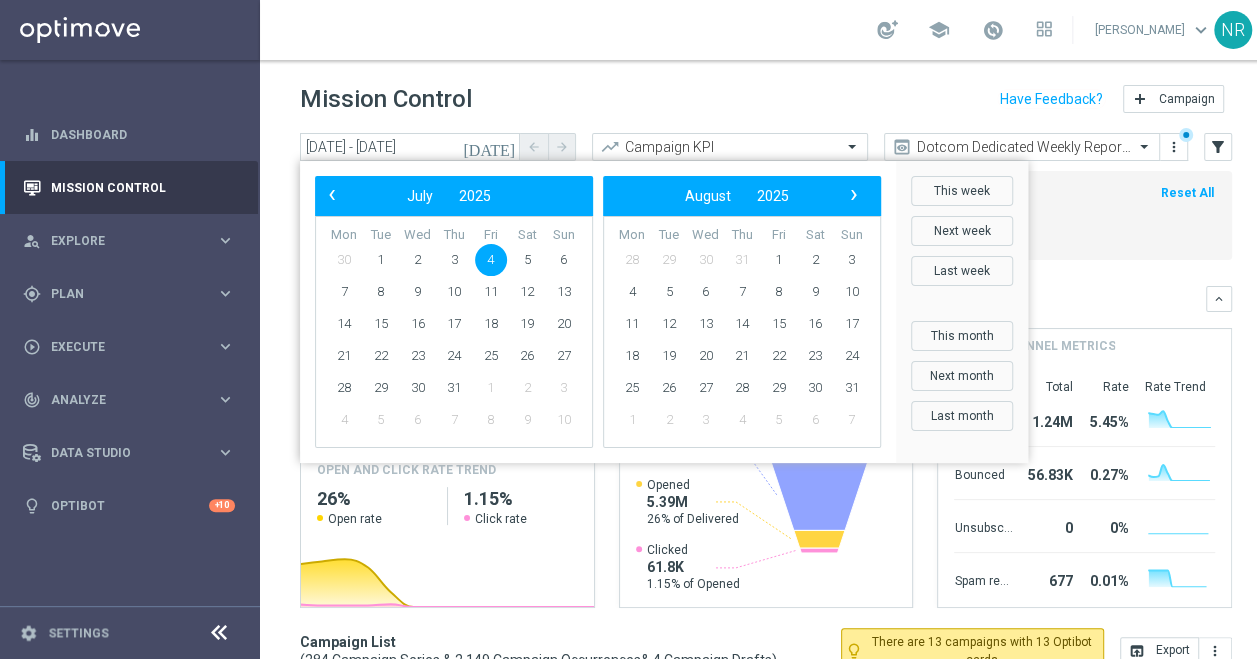 click on "4" 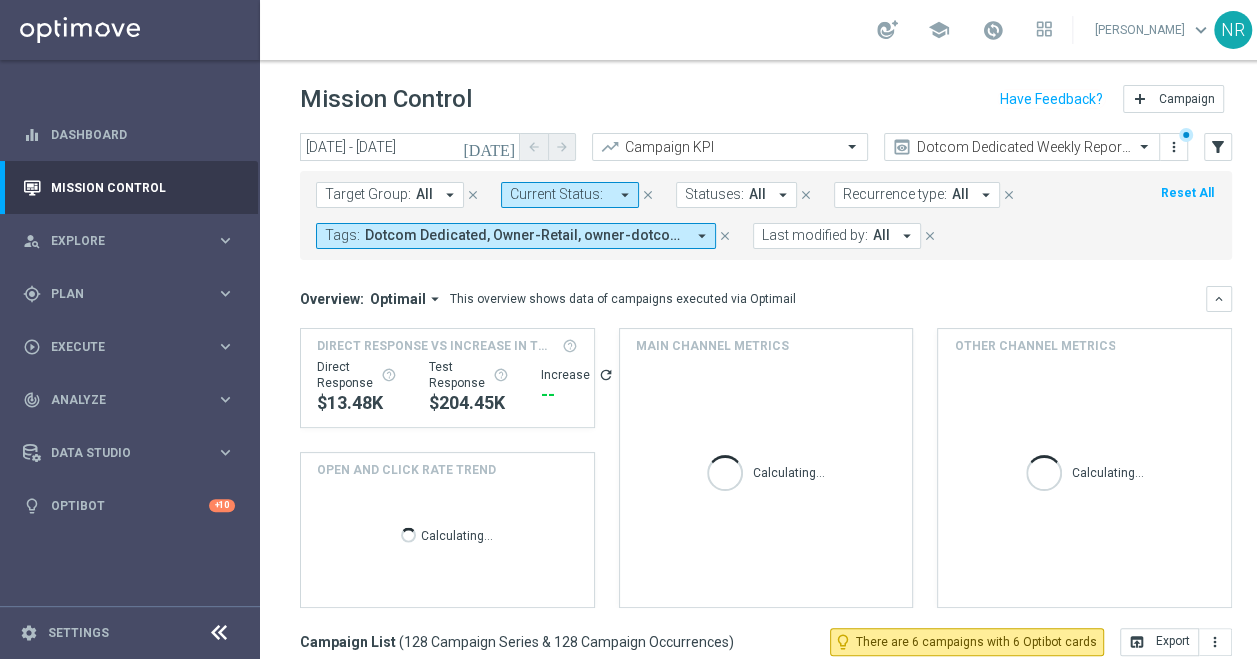 scroll, scrollTop: 364, scrollLeft: 0, axis: vertical 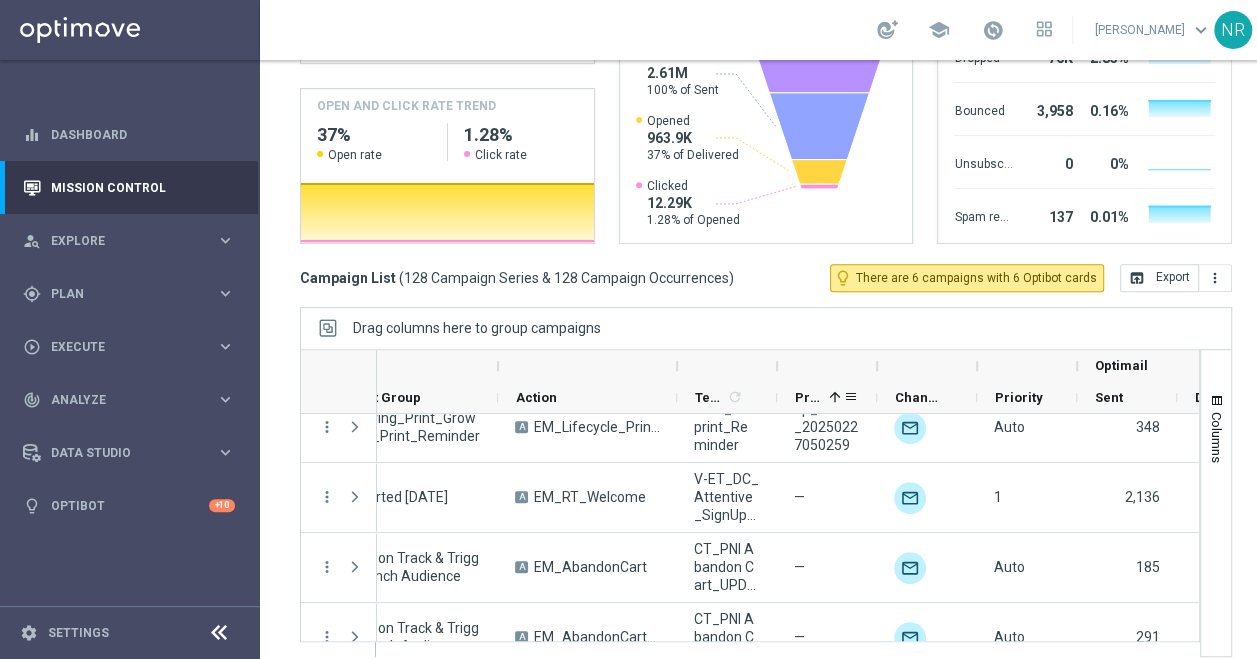 click on "Promotions
1" at bounding box center [819, 397] 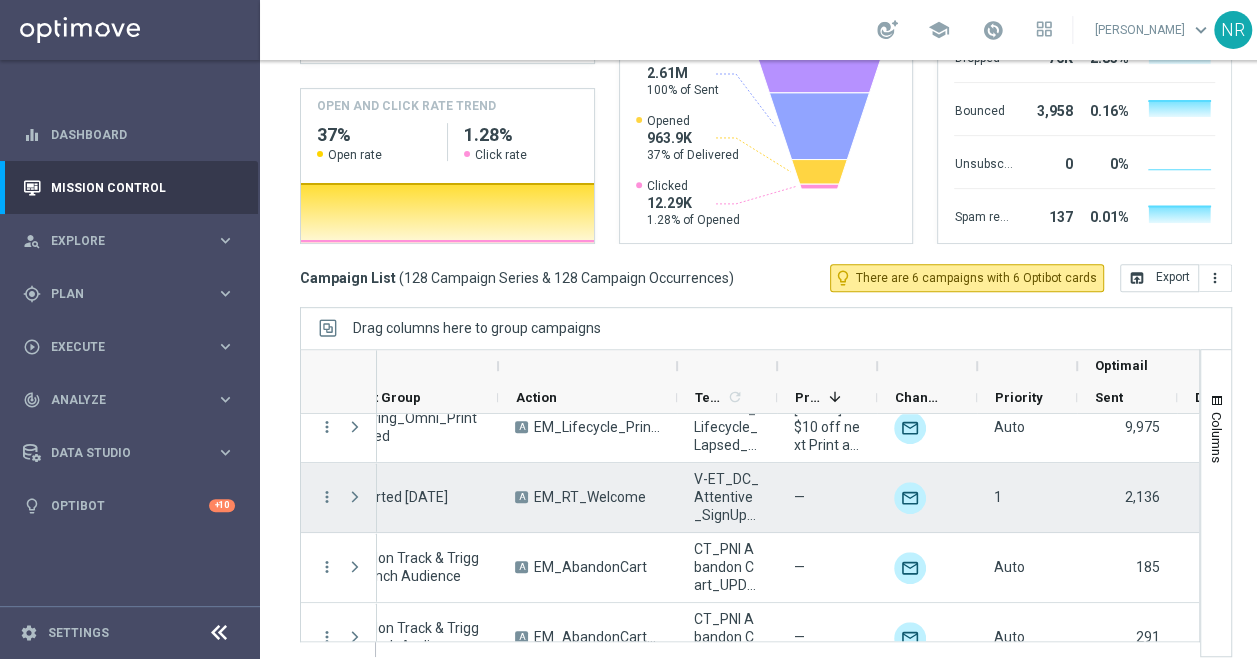 scroll, scrollTop: 0, scrollLeft: 0, axis: both 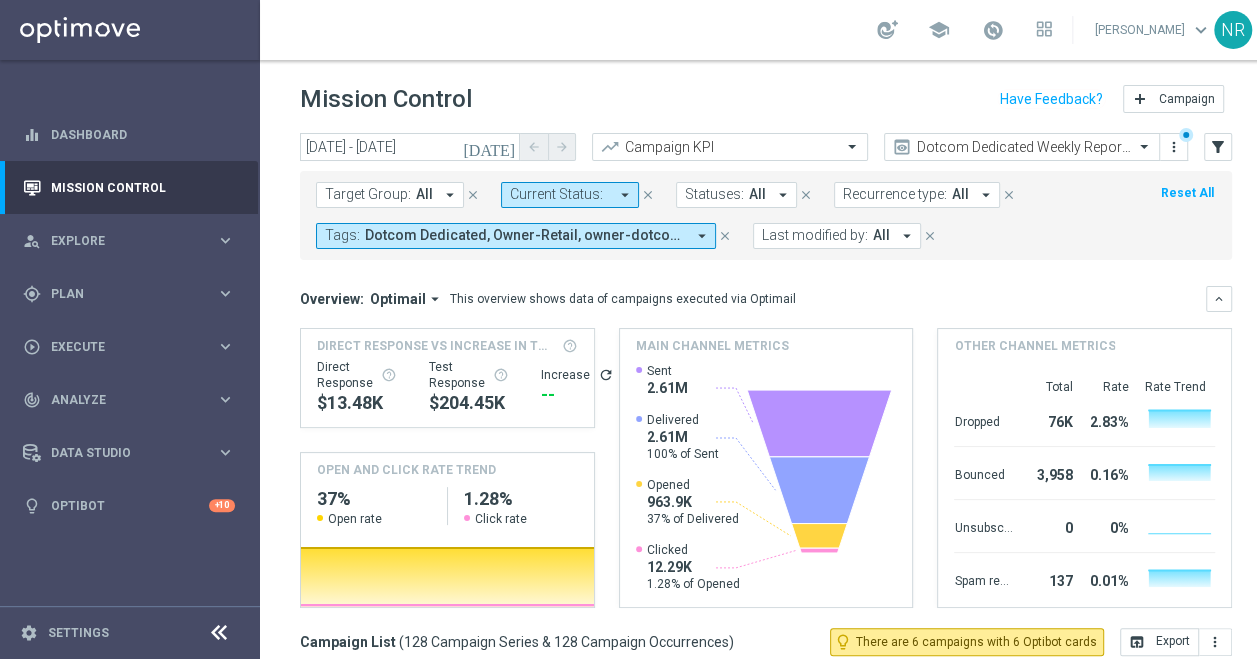 click on "Overview:
Optimail
arrow_drop_down
This overview shows data of campaigns executed via Optimail
keyboard_arrow_down
Direct Response VS Increase In Total Mid Shipment Dotcom Transaction Amount
Direct Response
$13.48K
Test Response
refresh" 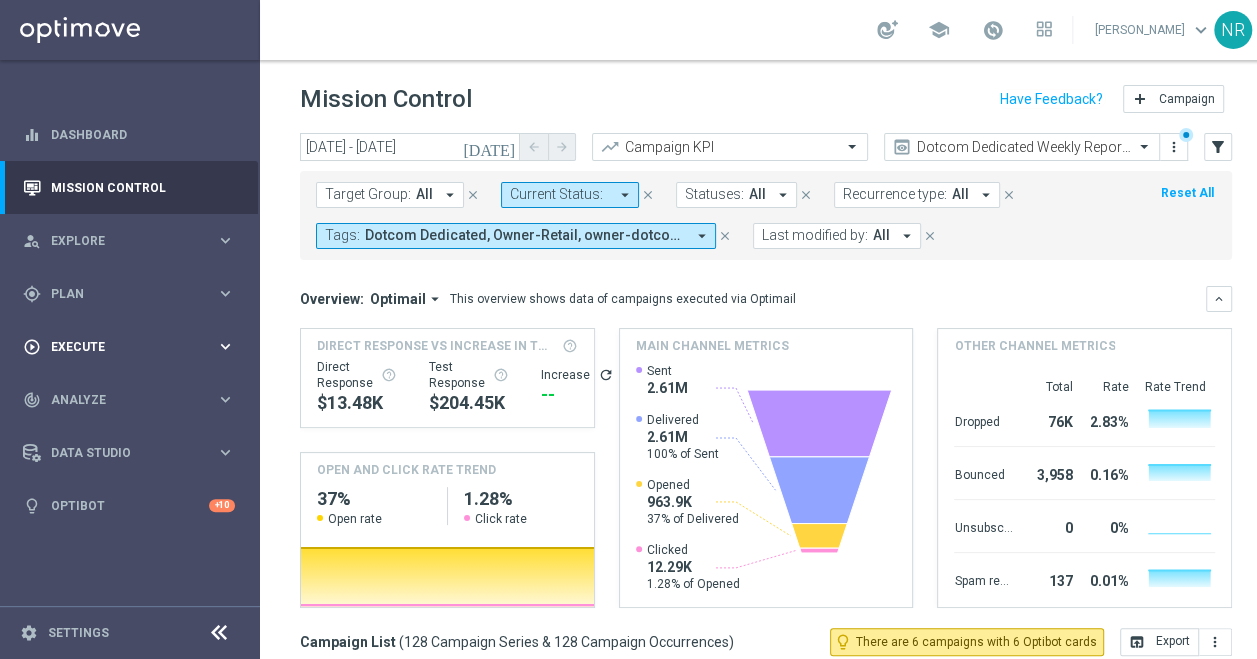 scroll, scrollTop: 15, scrollLeft: 0, axis: vertical 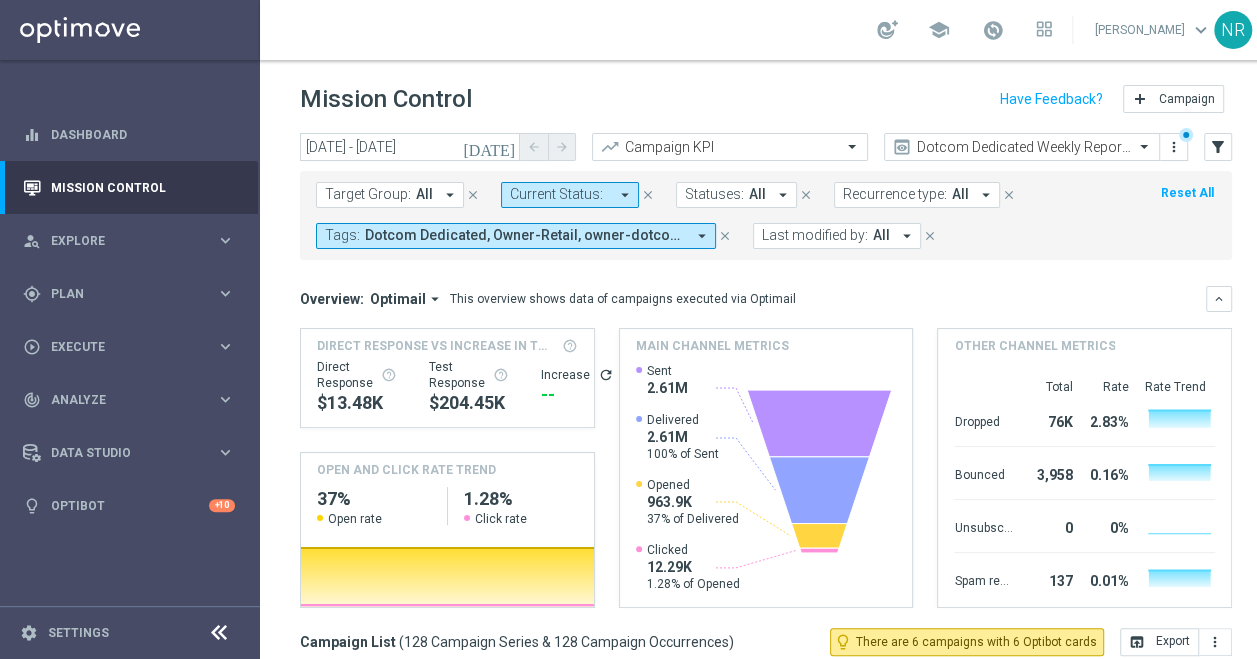 click on "[DATE]" 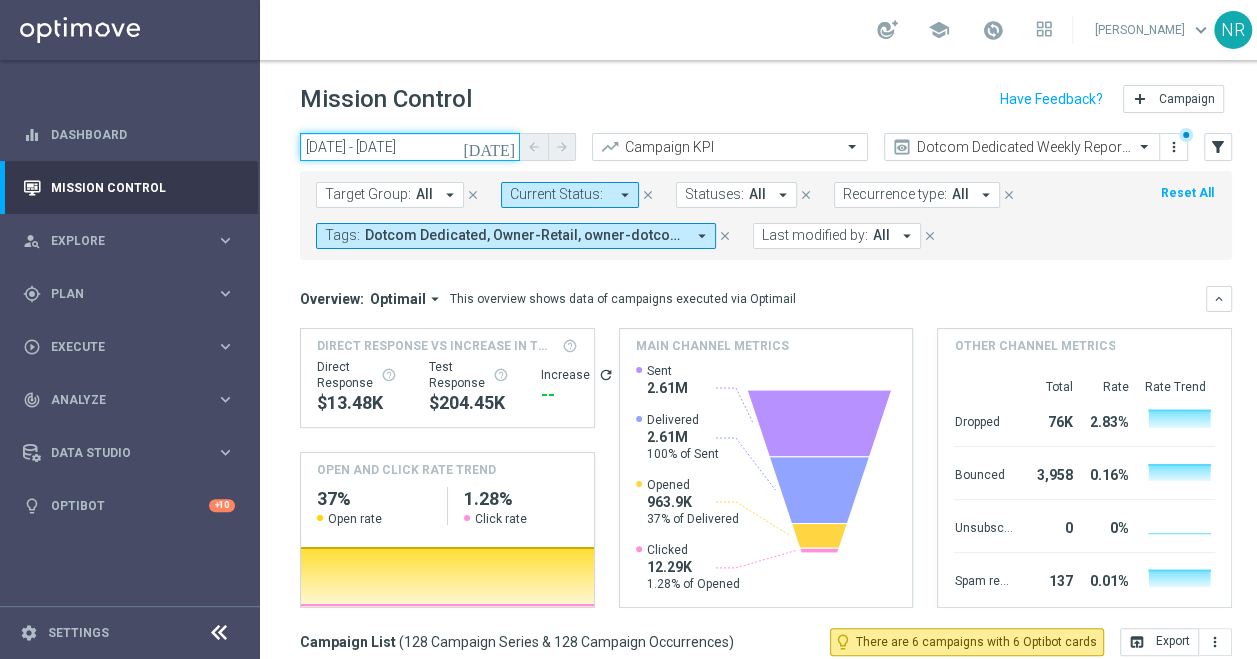 click on "[DATE] - [DATE]" 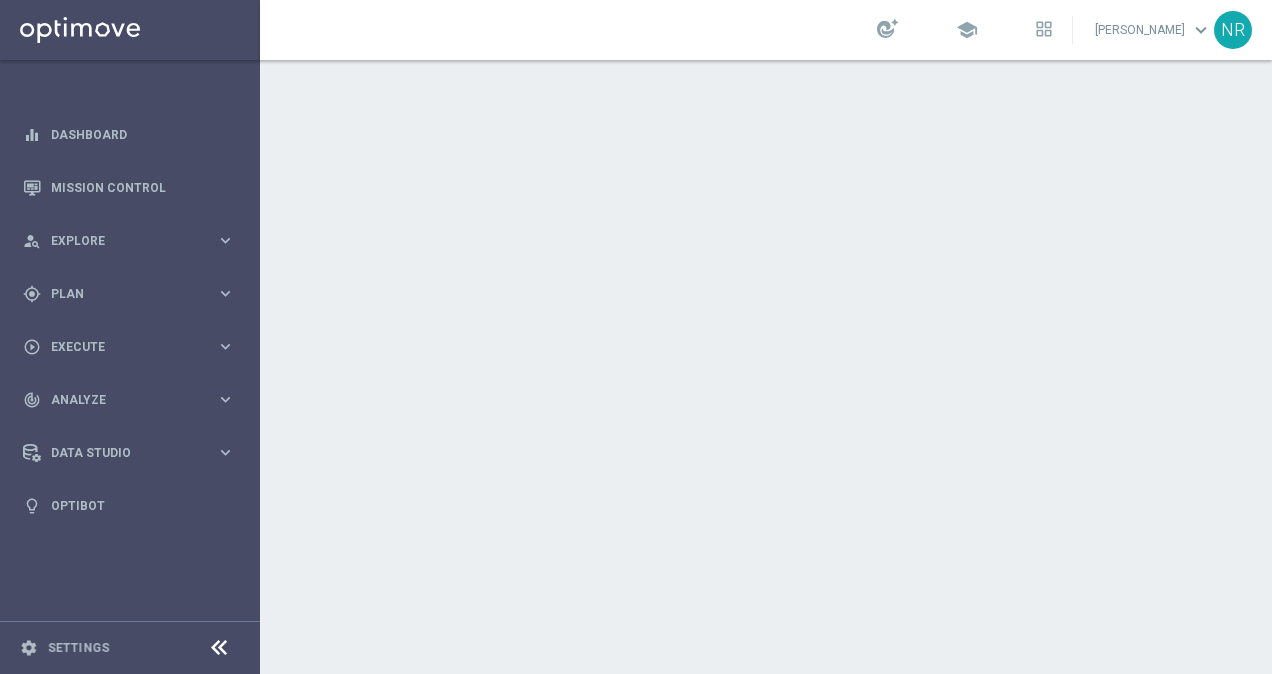 scroll, scrollTop: 0, scrollLeft: 0, axis: both 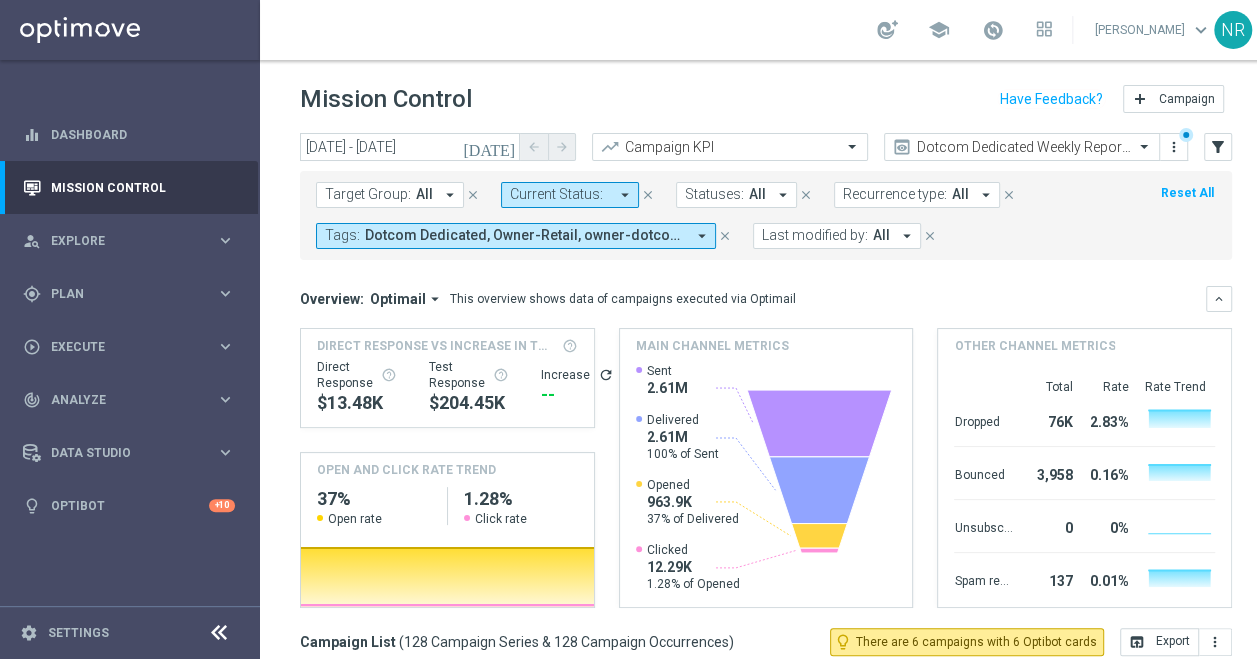click on "[DATE]" 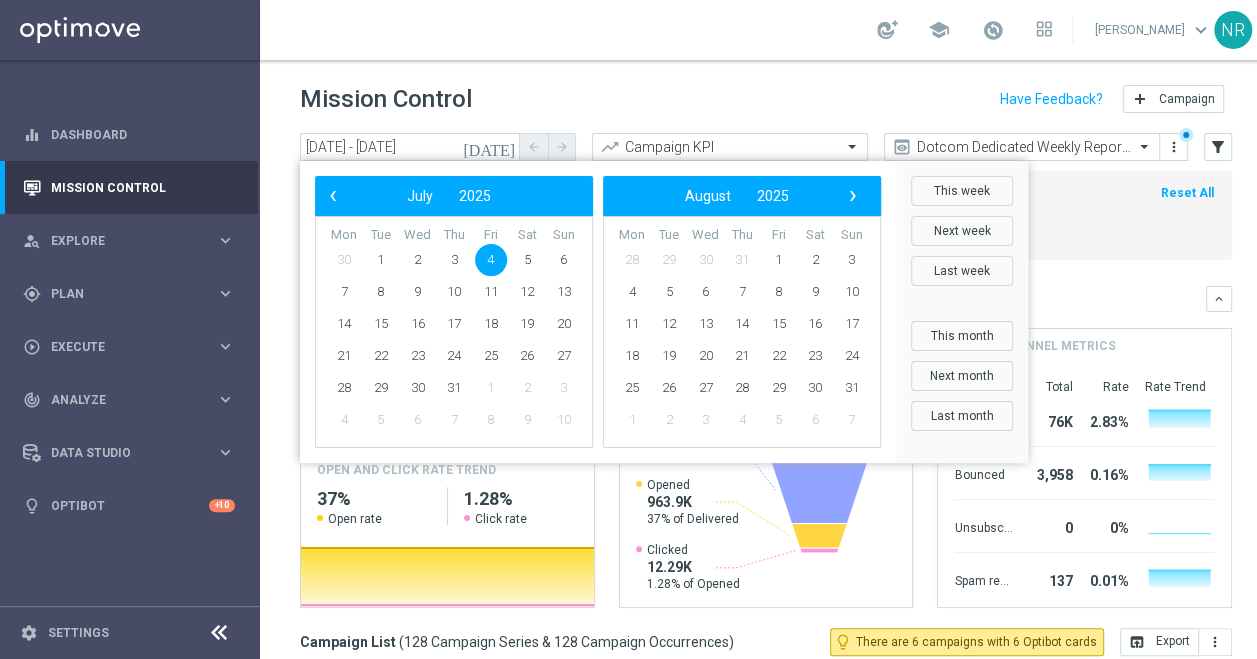 click on "30" 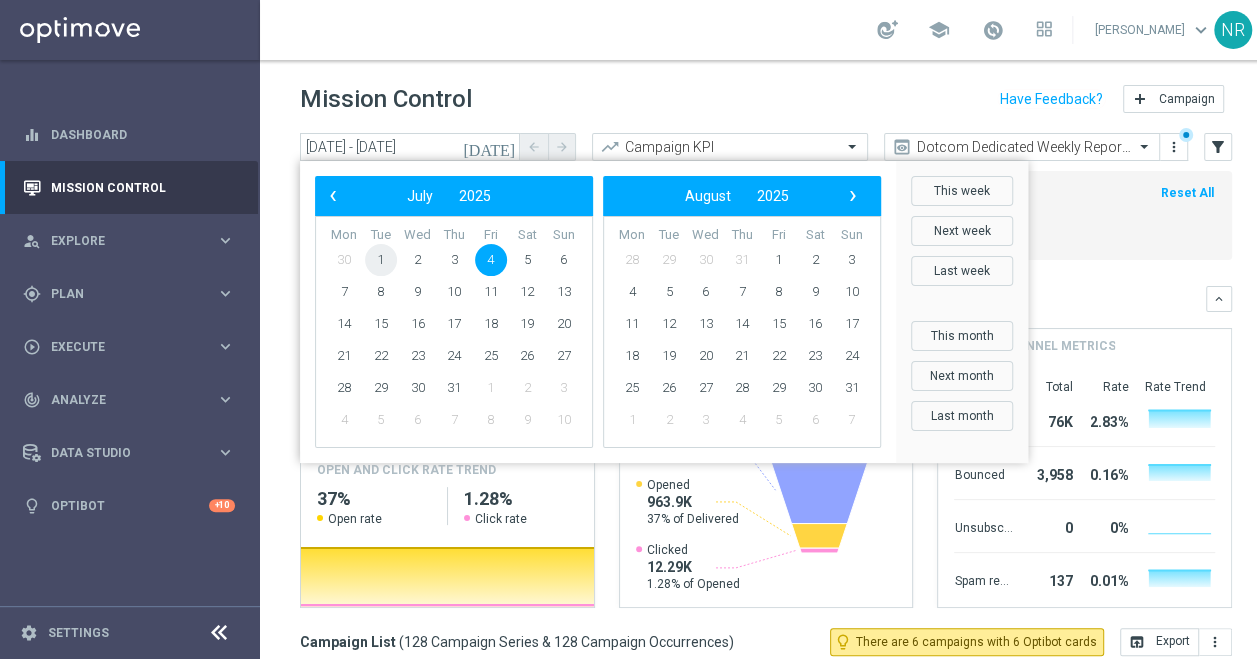 click on "1" 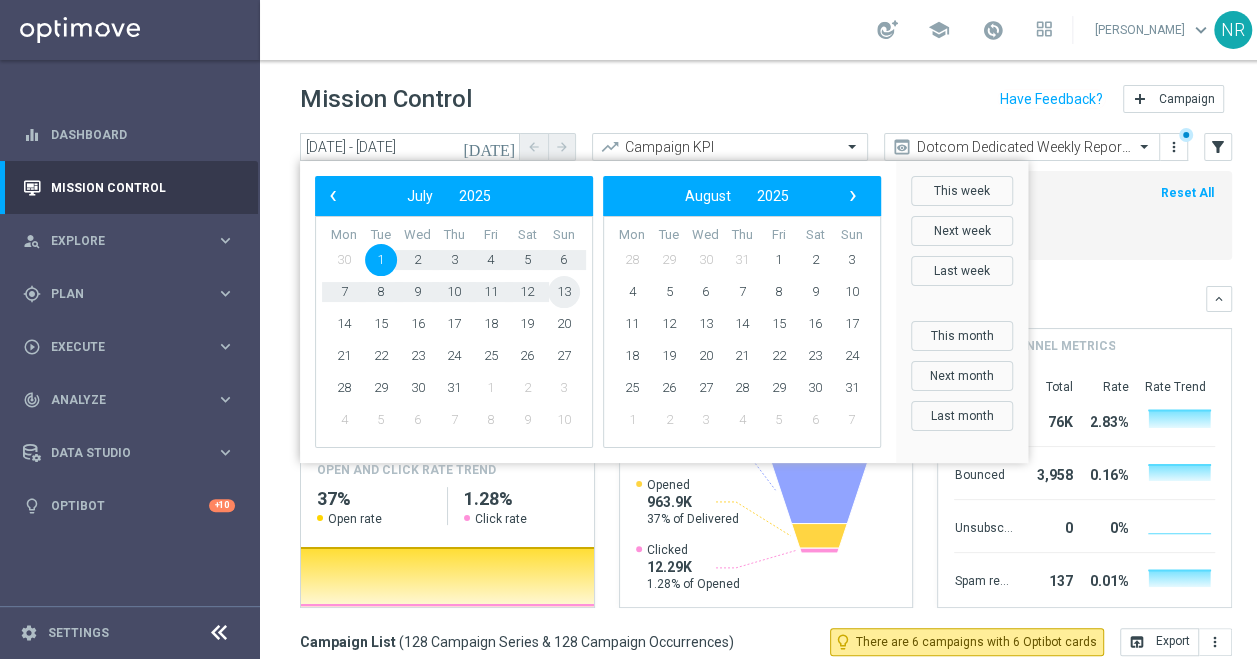 click on "13" 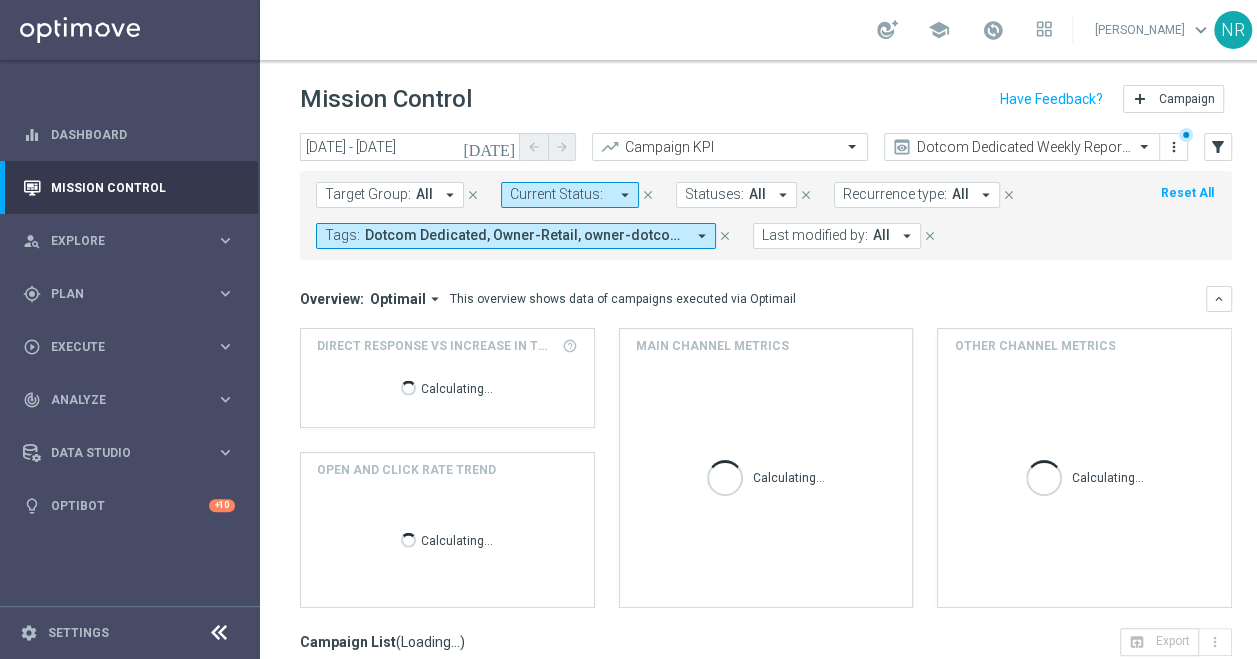 type on "01 Jul 2025 - 13 Jul 2025" 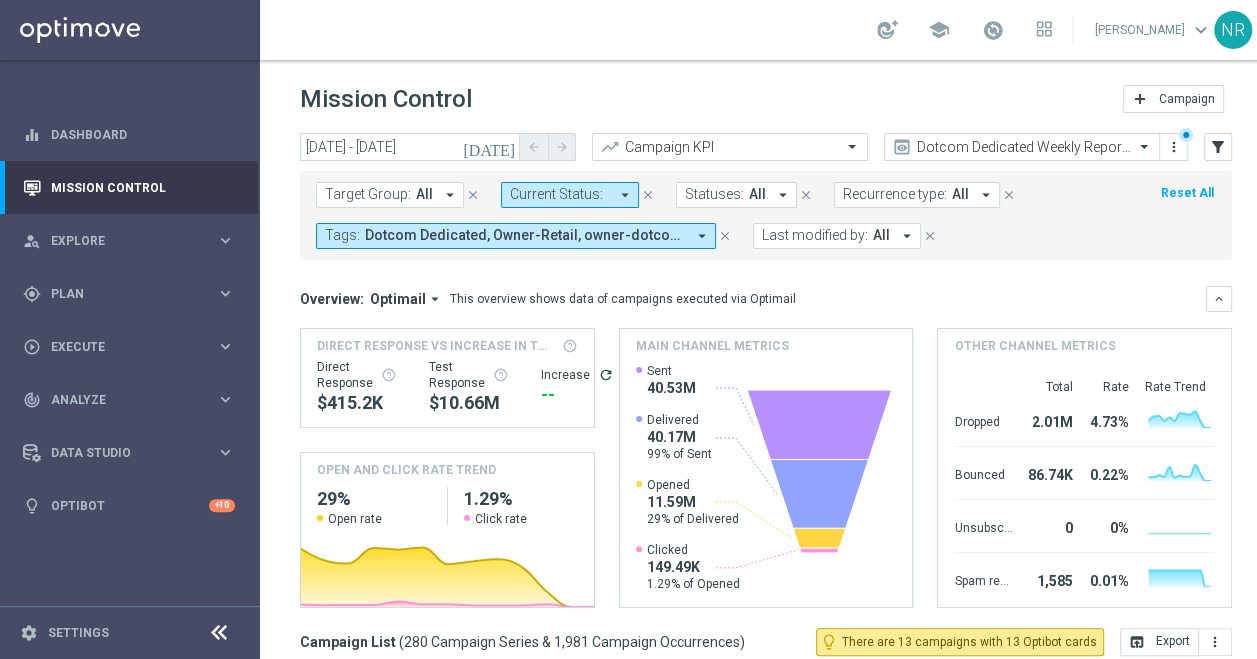 scroll, scrollTop: 364, scrollLeft: 0, axis: vertical 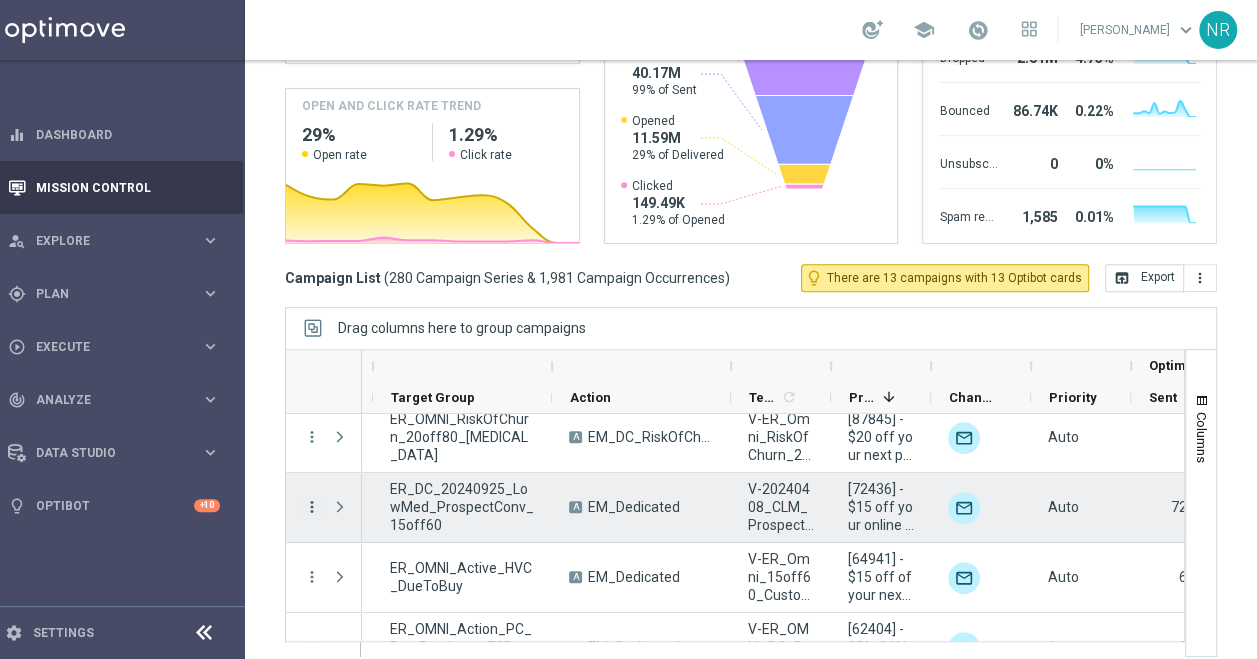 click on "more_vert" at bounding box center [312, 507] 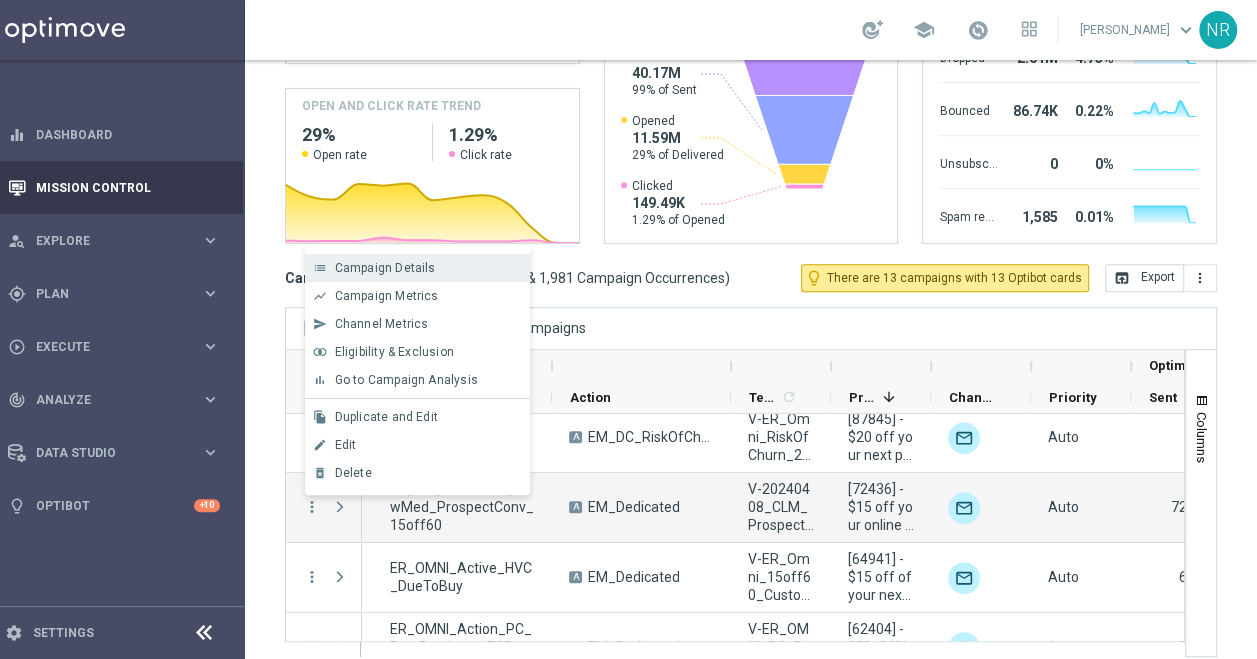 click on "Campaign Details" at bounding box center [385, 268] 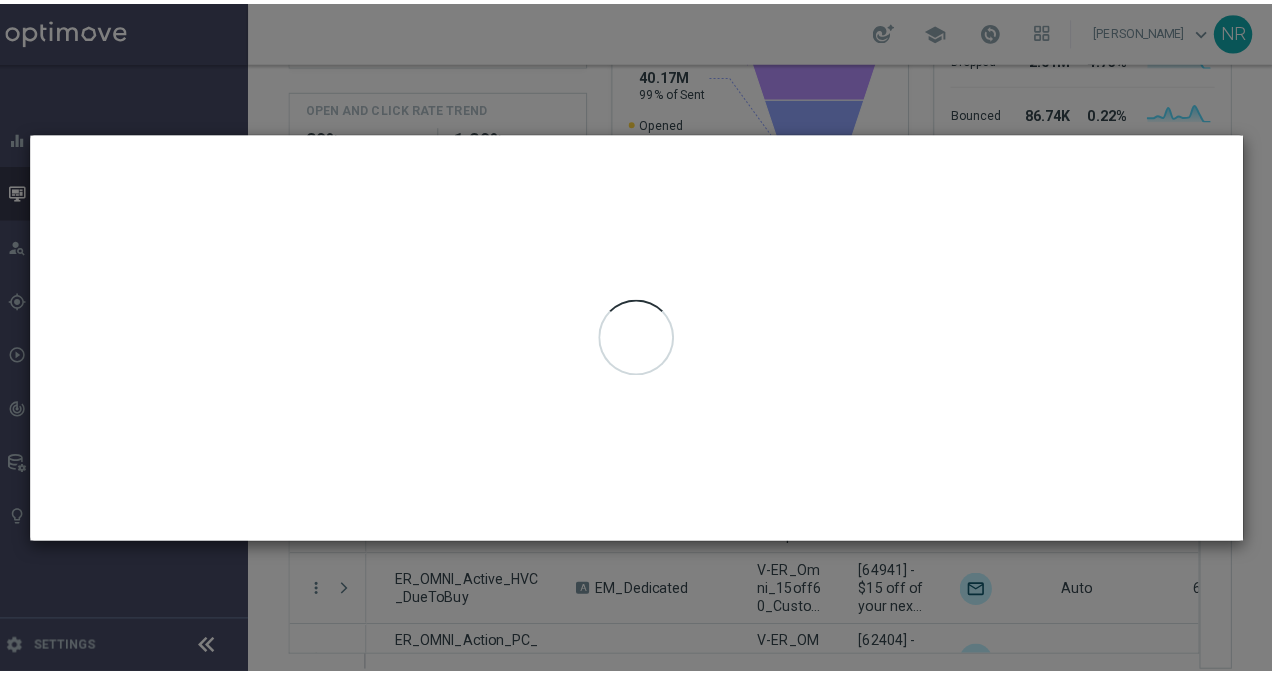 scroll, scrollTop: 0, scrollLeft: 15, axis: horizontal 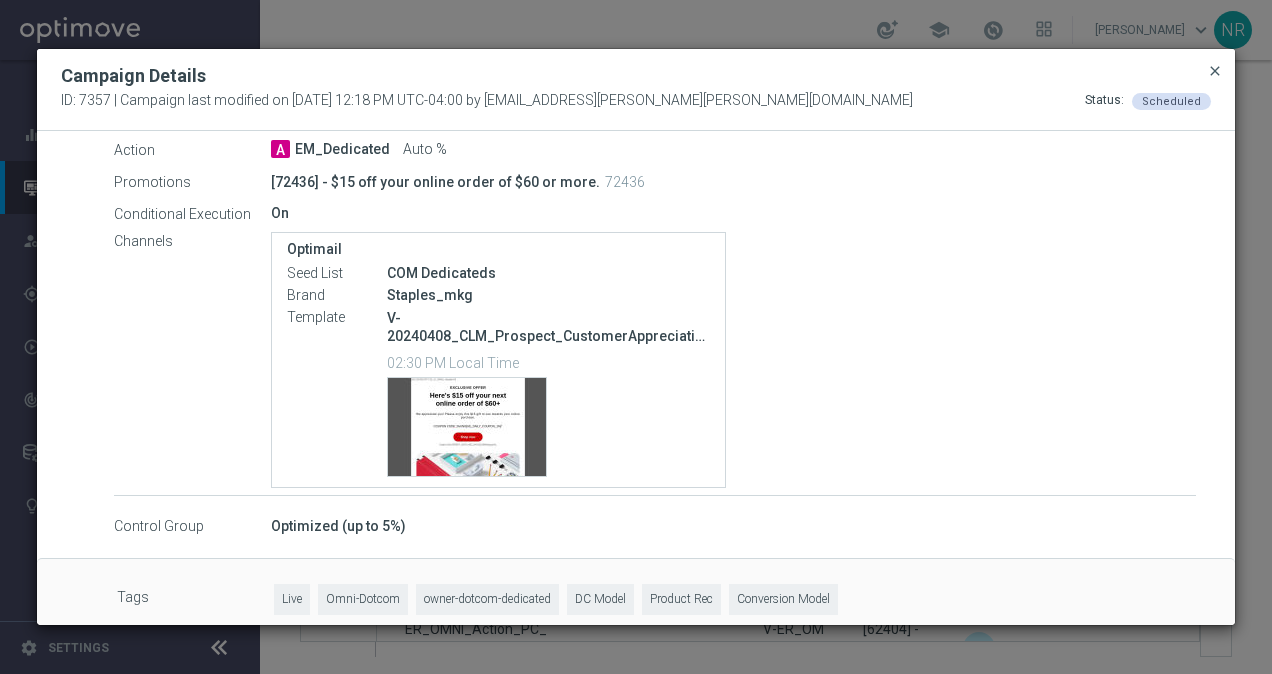 click on "close" 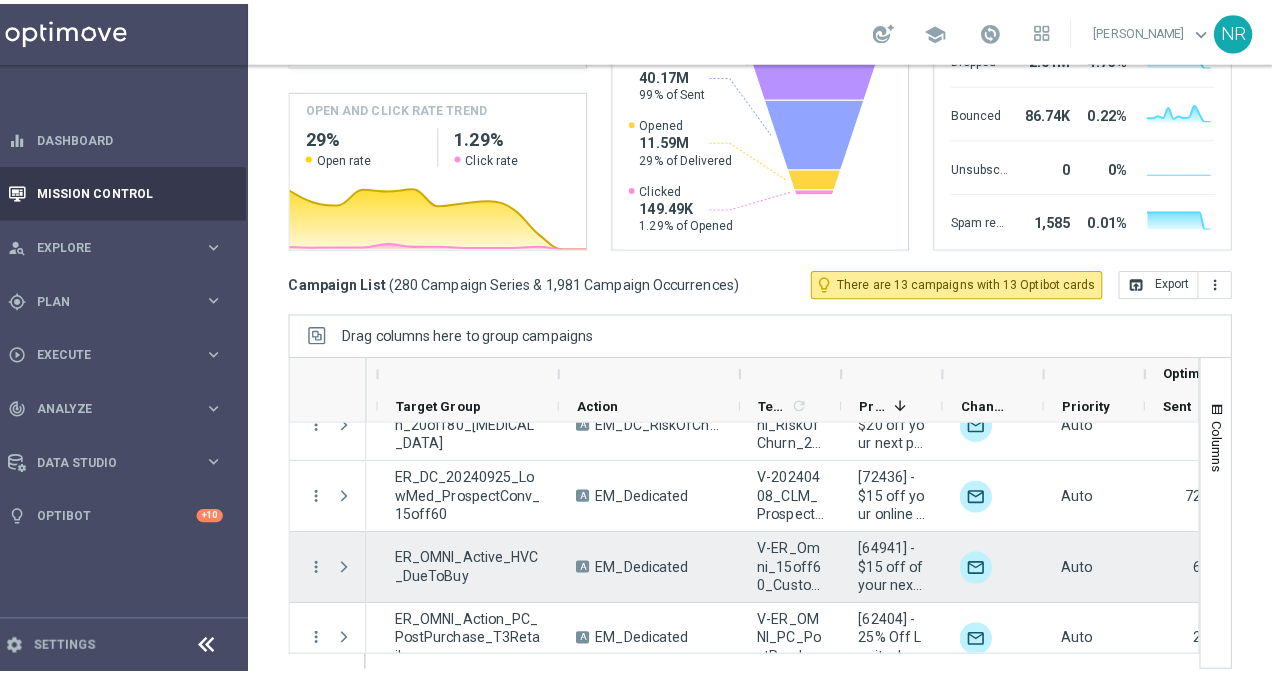 scroll, scrollTop: 453, scrollLeft: 0, axis: vertical 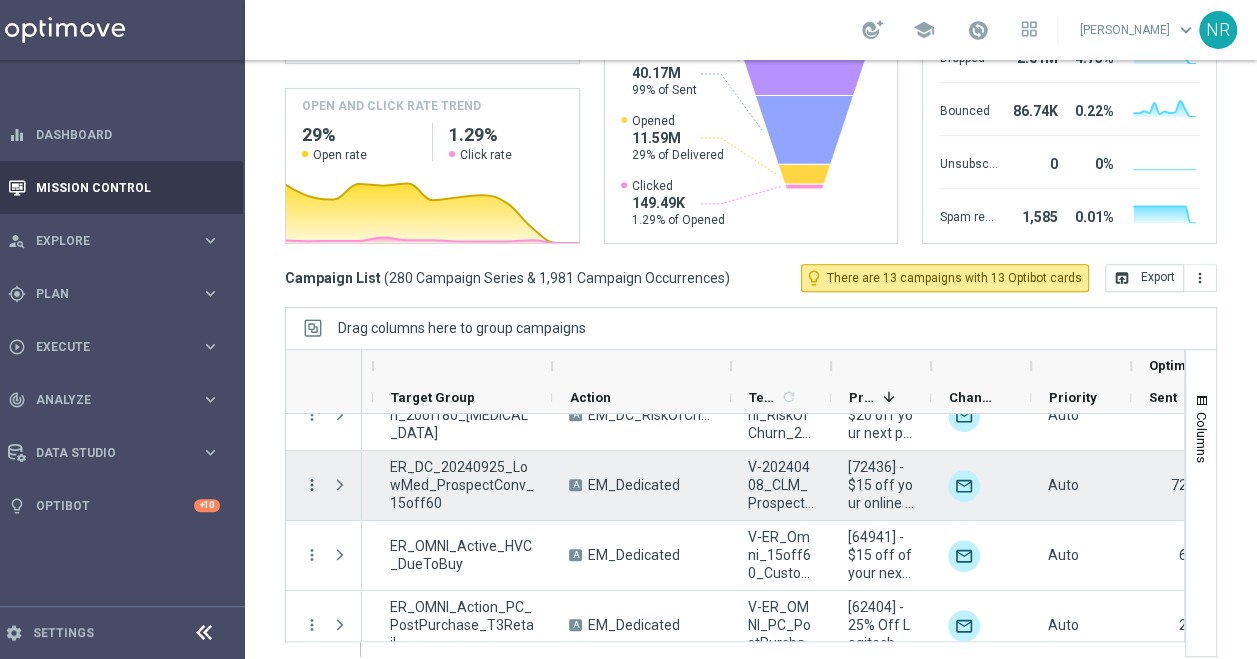 click on "more_vert" at bounding box center [312, 485] 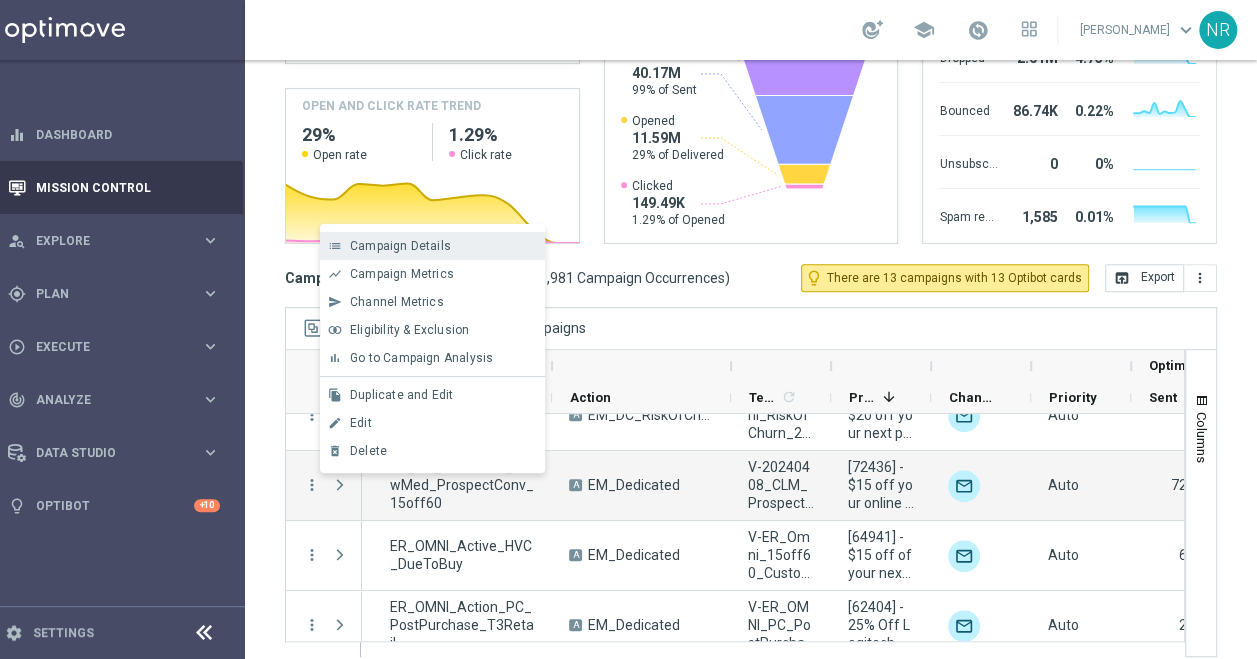 click on "Campaign Details" at bounding box center [400, 246] 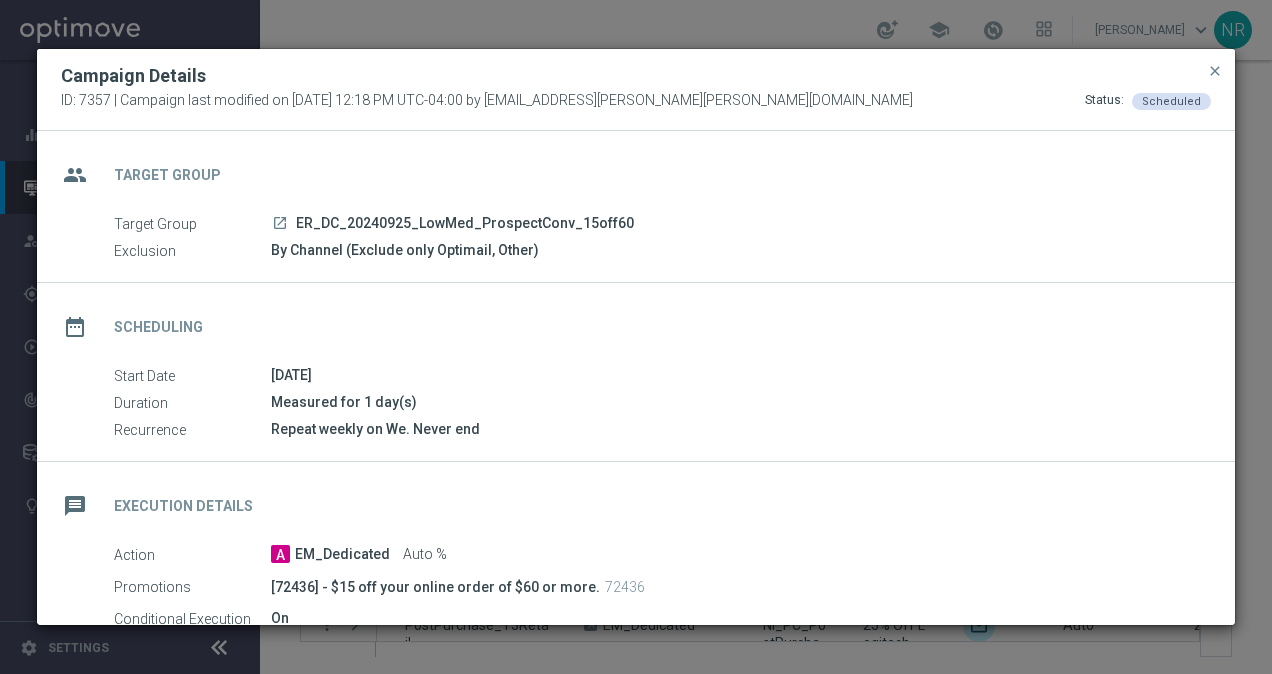 scroll, scrollTop: 415, scrollLeft: 0, axis: vertical 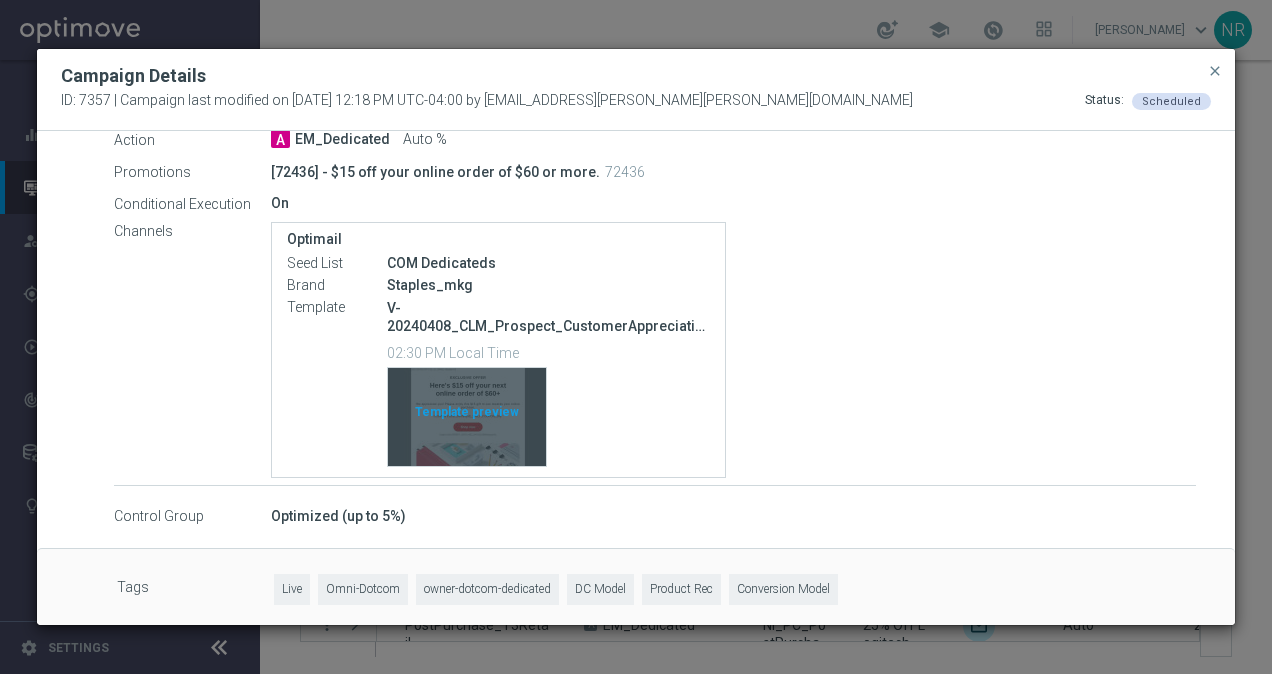 click on "Template preview" 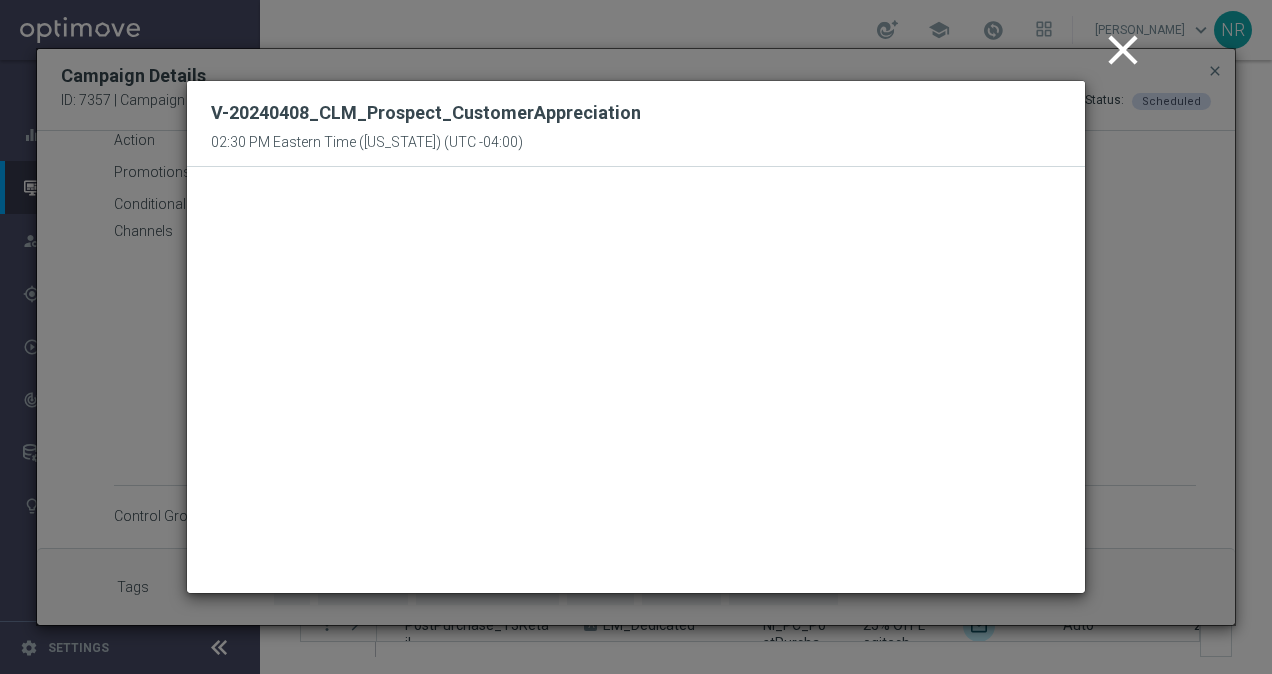 click on "close" 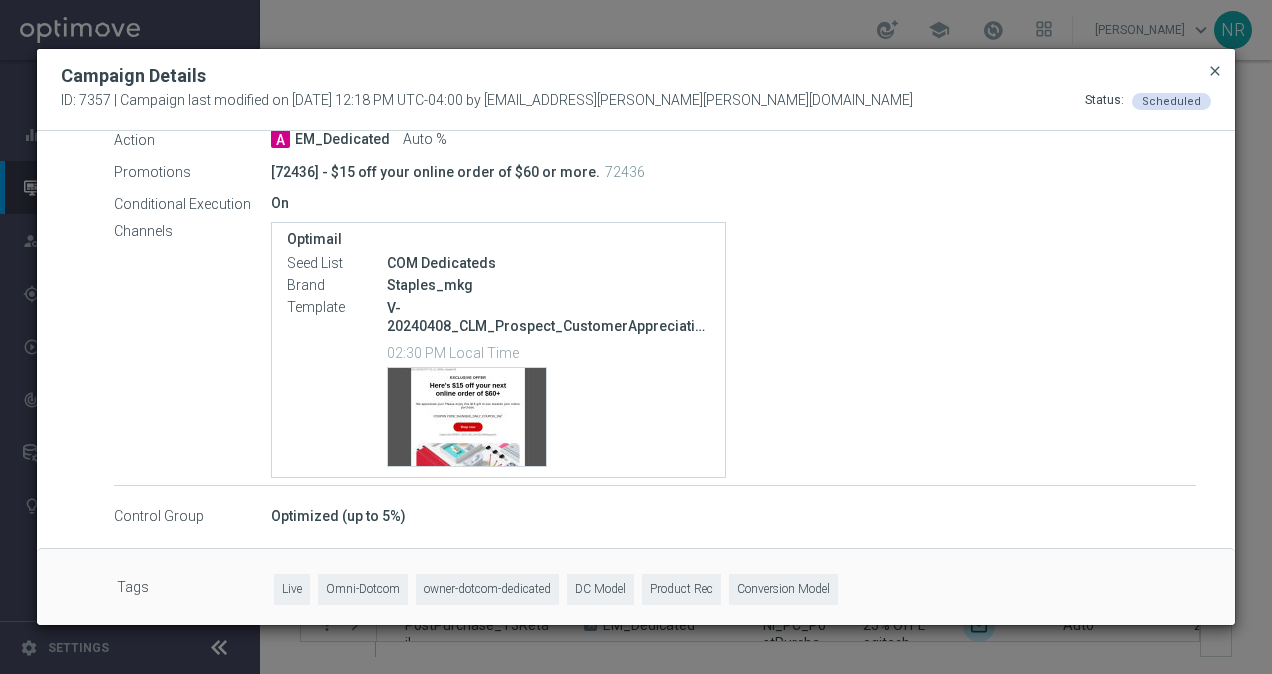 click on "close" 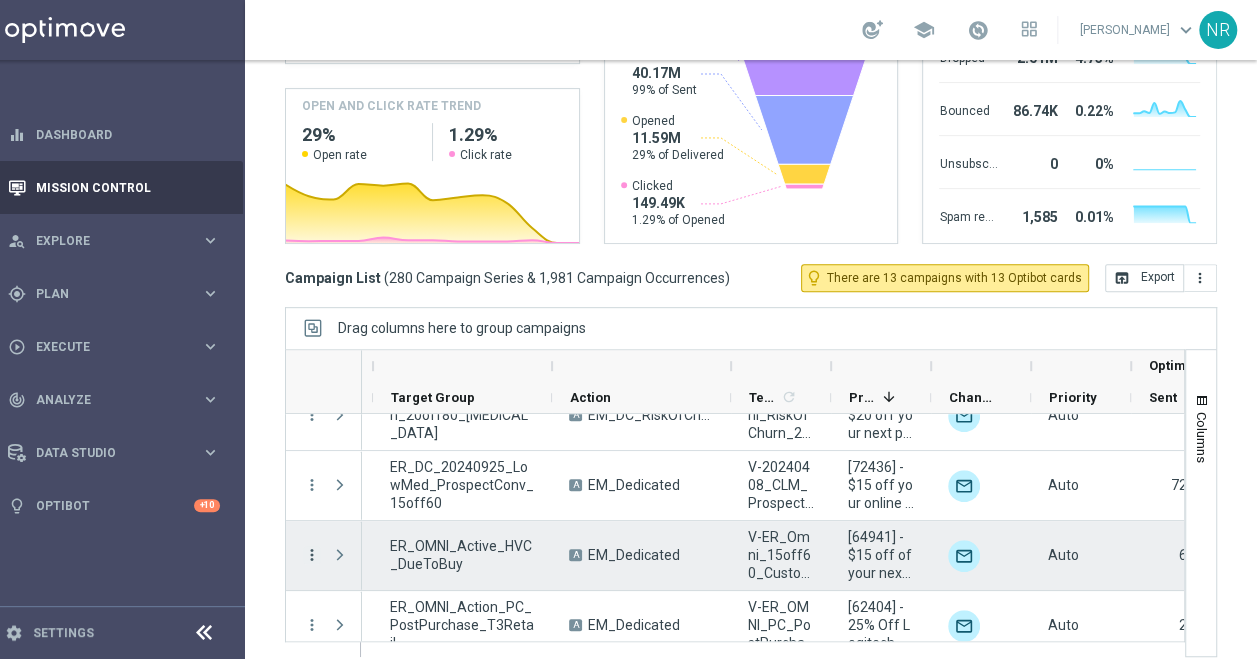 click on "more_vert" at bounding box center [312, 555] 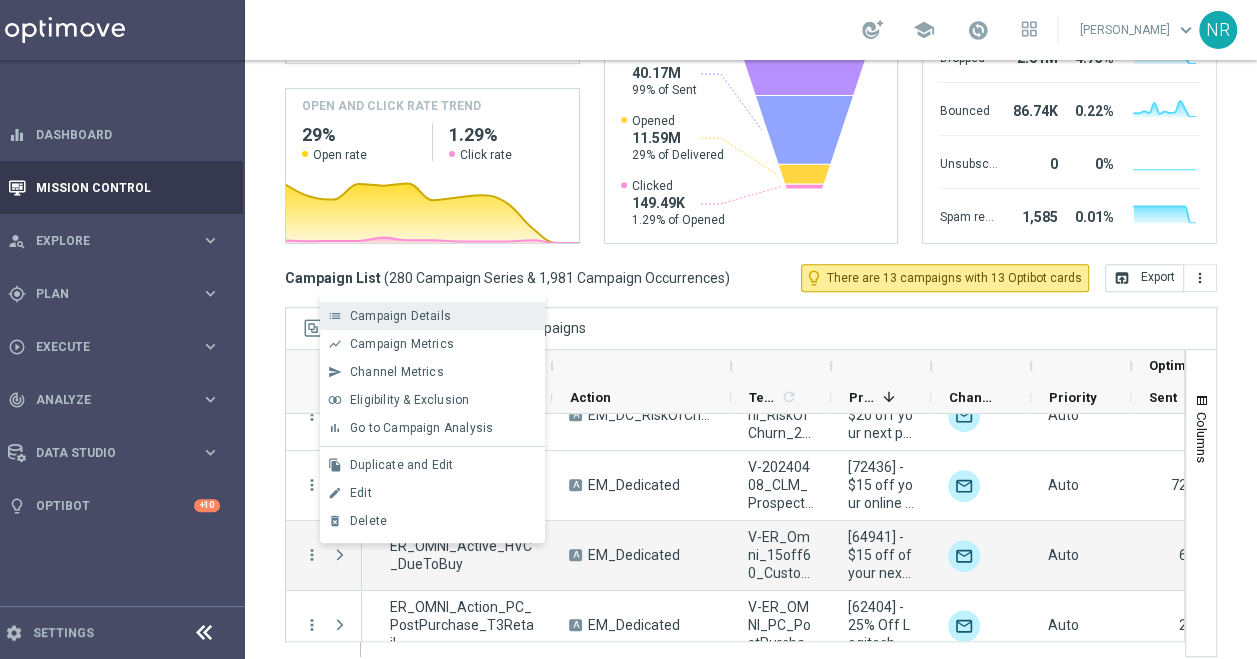 click on "Campaign Details" at bounding box center [400, 316] 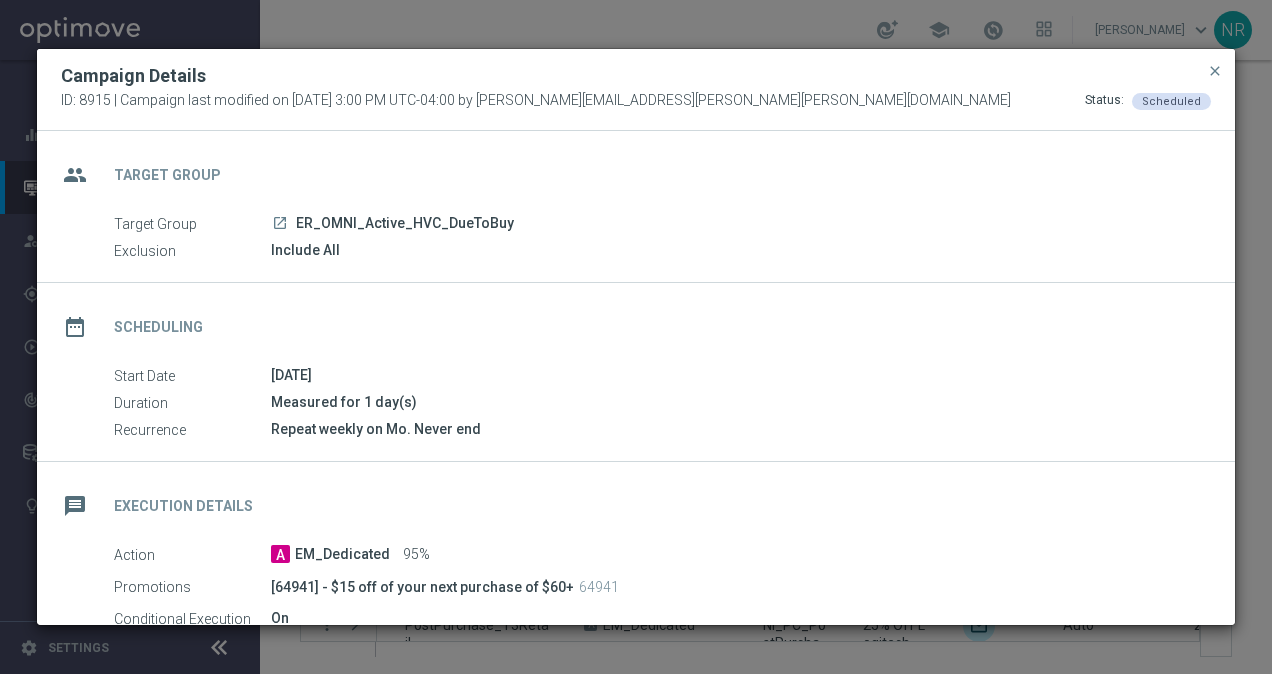 scroll, scrollTop: 422, scrollLeft: 0, axis: vertical 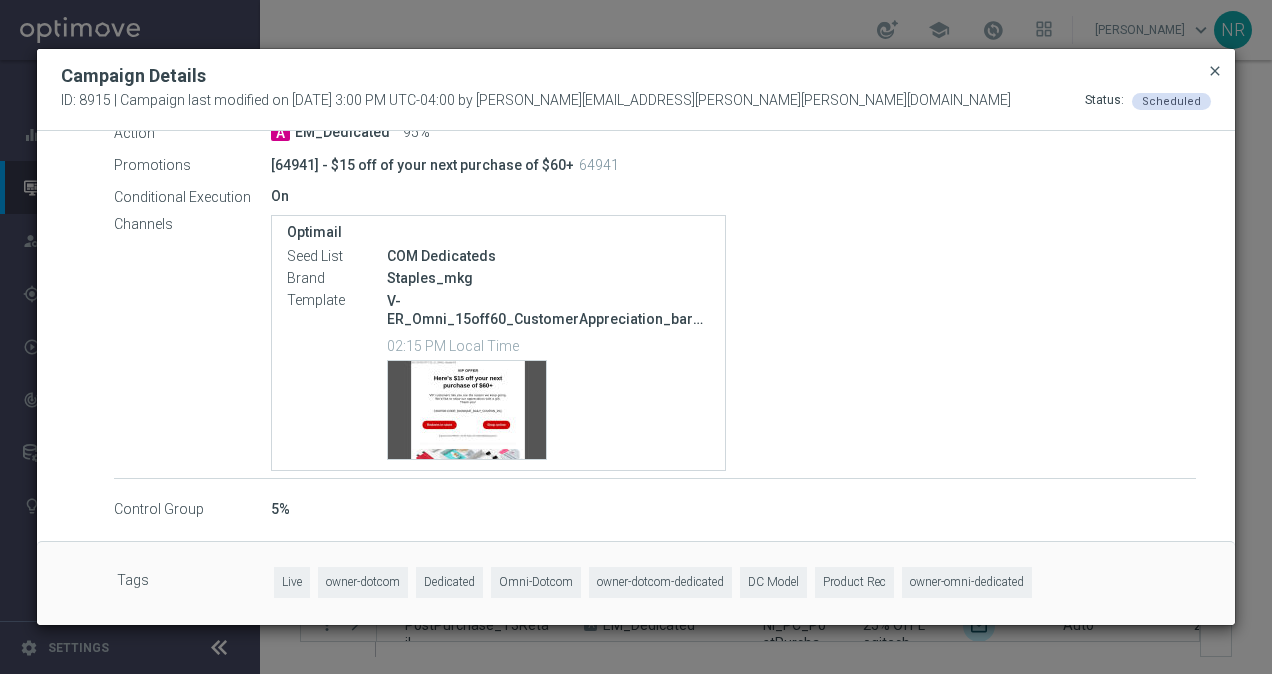 click on "close" 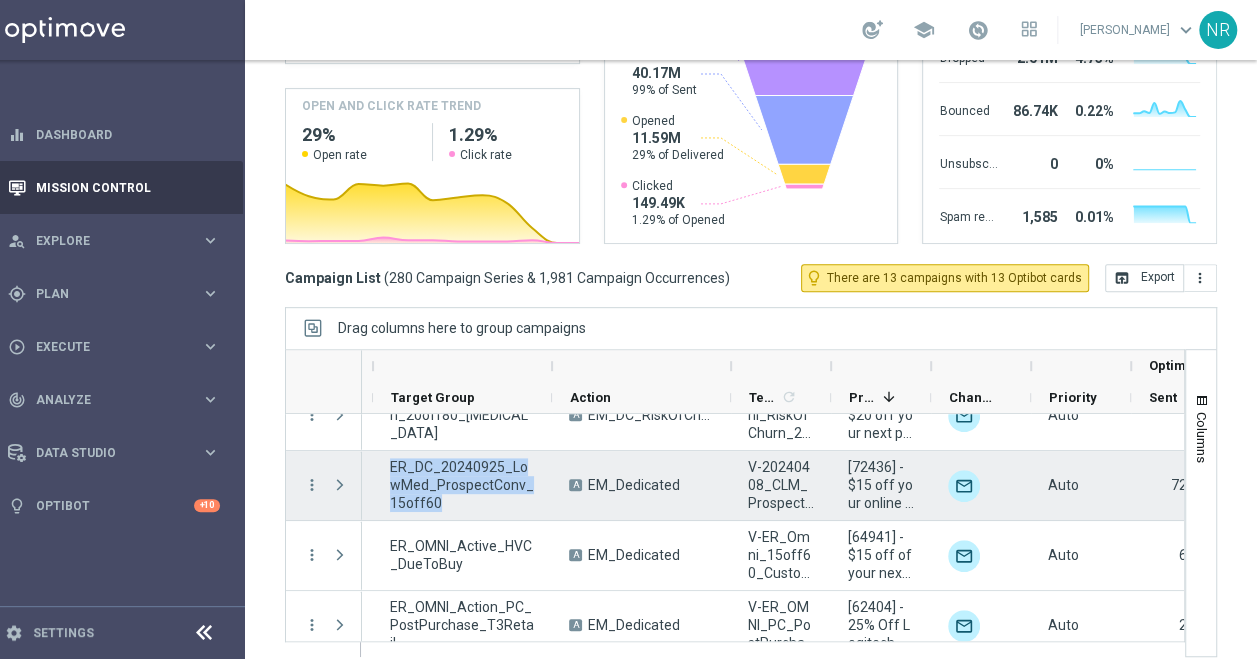 drag, startPoint x: 461, startPoint y: 501, endPoint x: 380, endPoint y: 464, distance: 89.050545 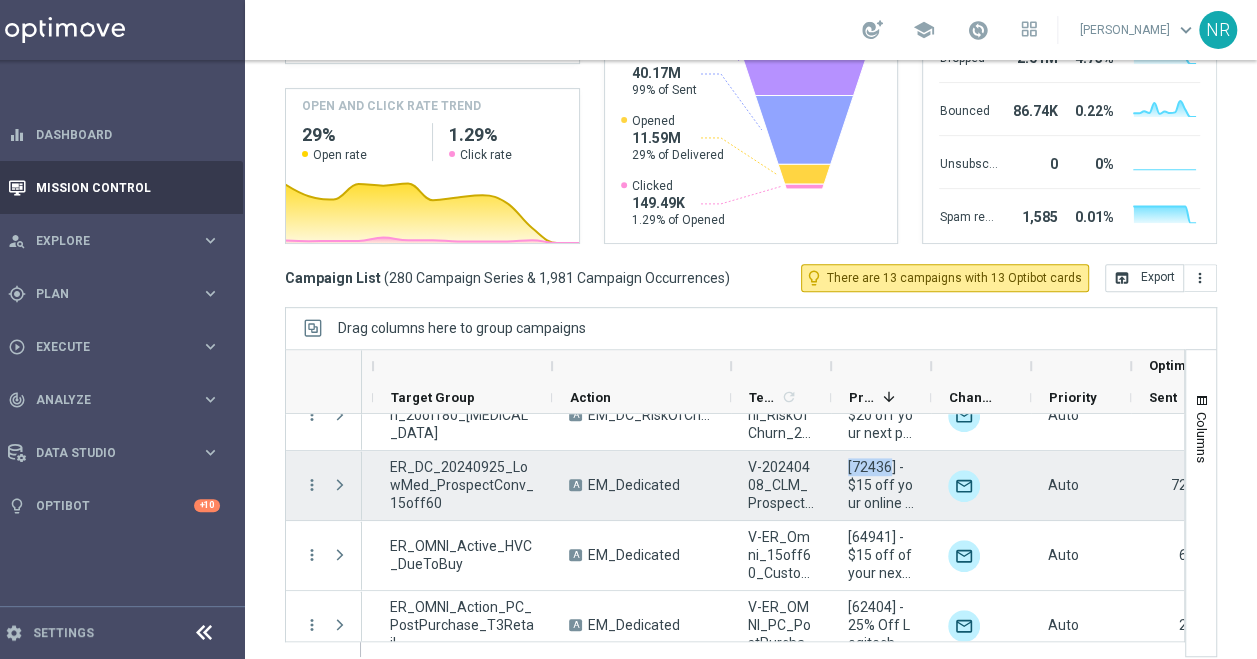 drag, startPoint x: 848, startPoint y: 464, endPoint x: 891, endPoint y: 471, distance: 43.56604 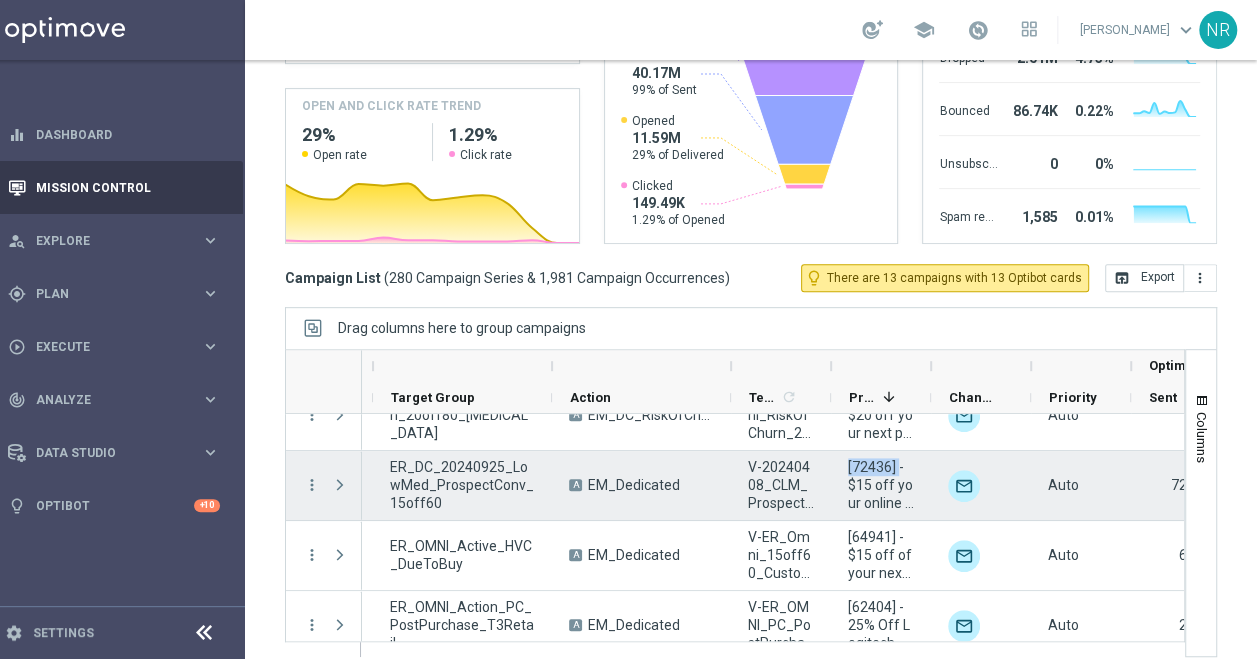 drag, startPoint x: 891, startPoint y: 471, endPoint x: 846, endPoint y: 466, distance: 45.276924 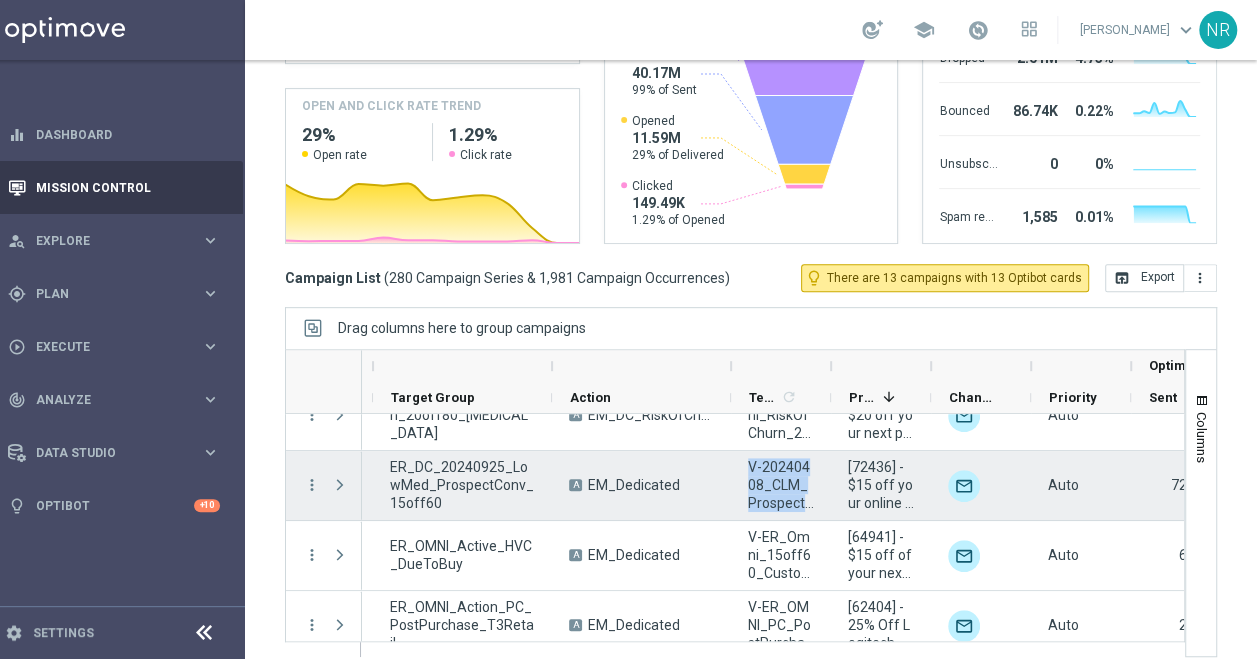 drag, startPoint x: 742, startPoint y: 458, endPoint x: 804, endPoint y: 496, distance: 72.718636 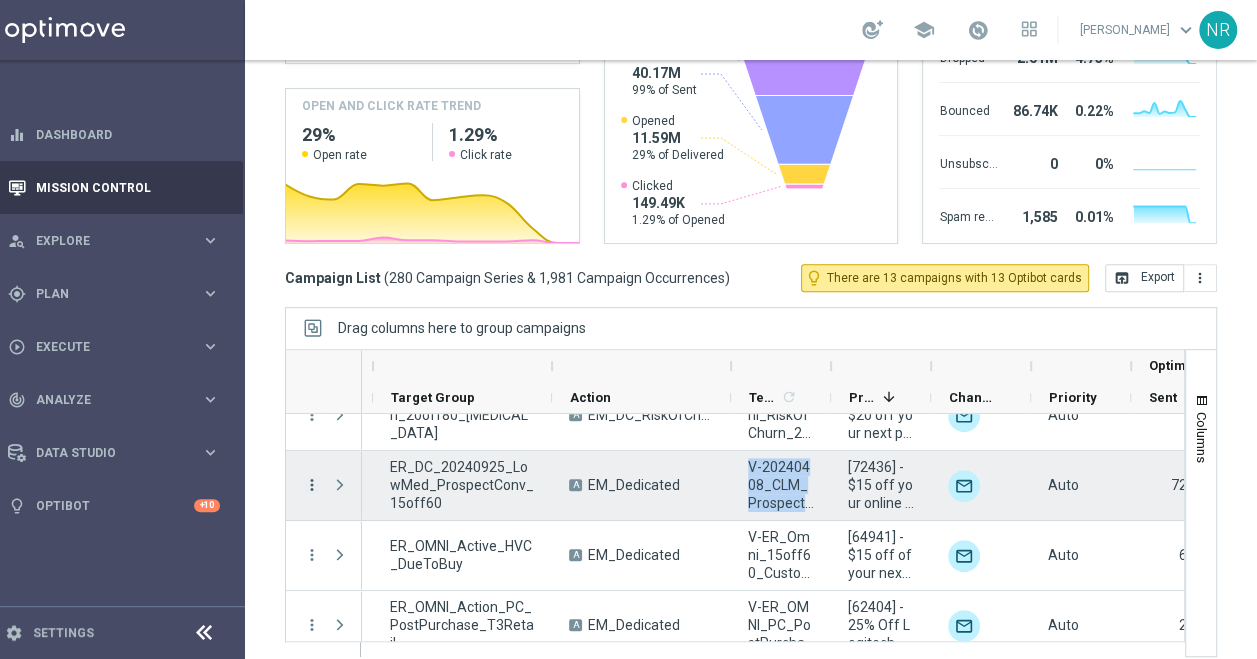 click on "more_vert" at bounding box center (312, 485) 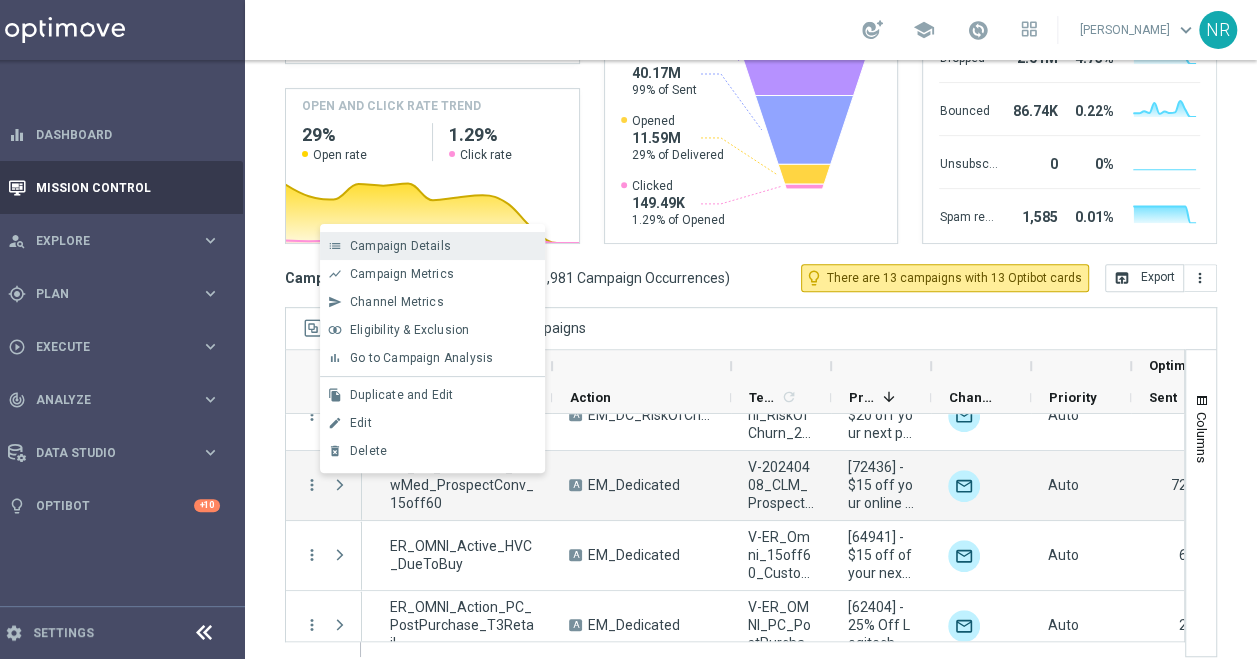 click on "Campaign Details" at bounding box center (400, 246) 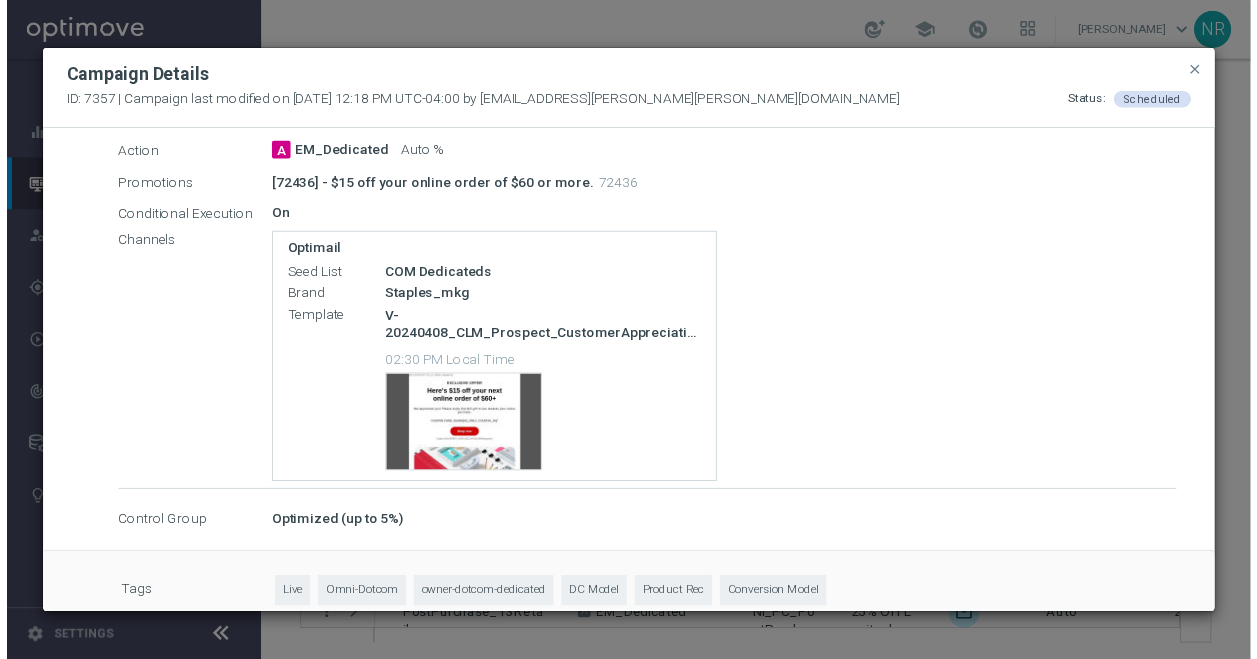 scroll, scrollTop: 402, scrollLeft: 0, axis: vertical 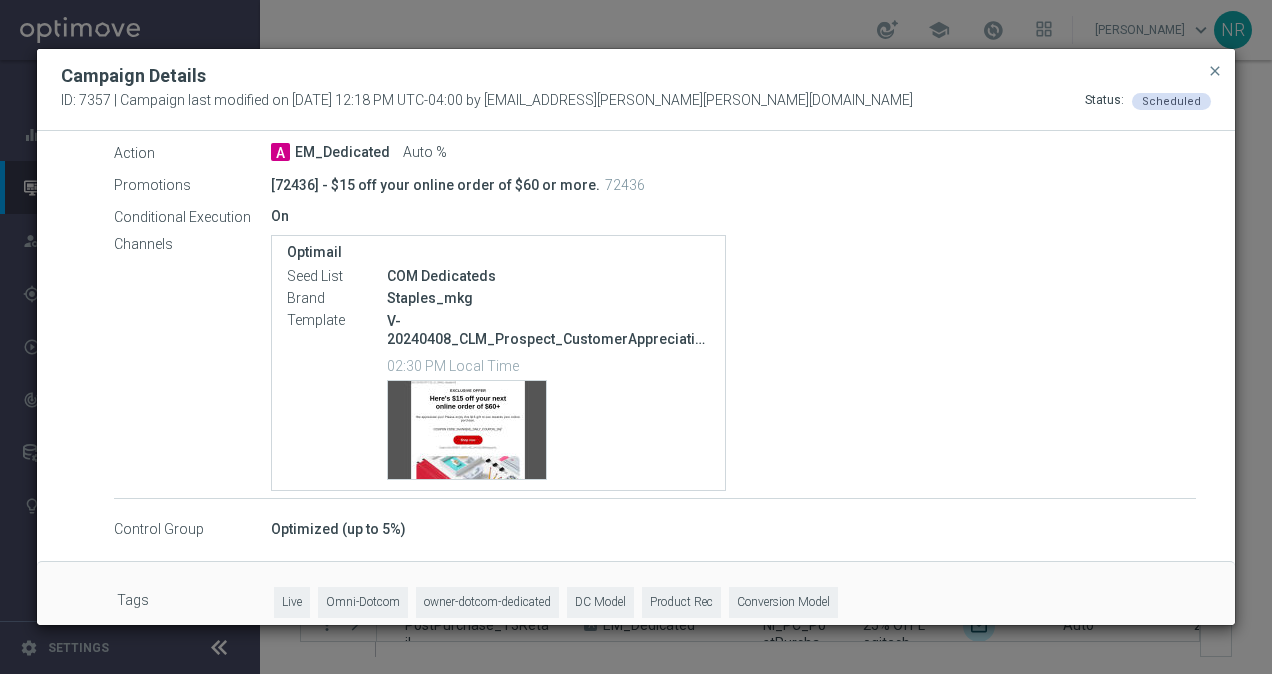 click on "Campaign Details" 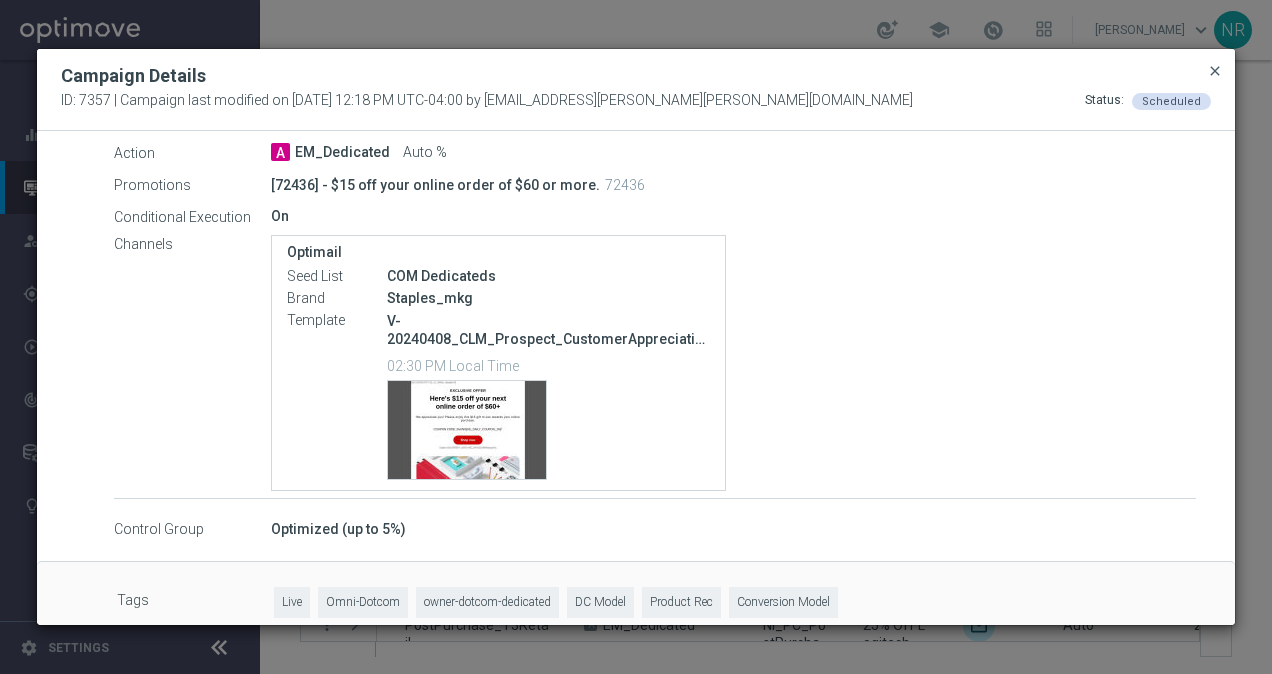 click on "close" 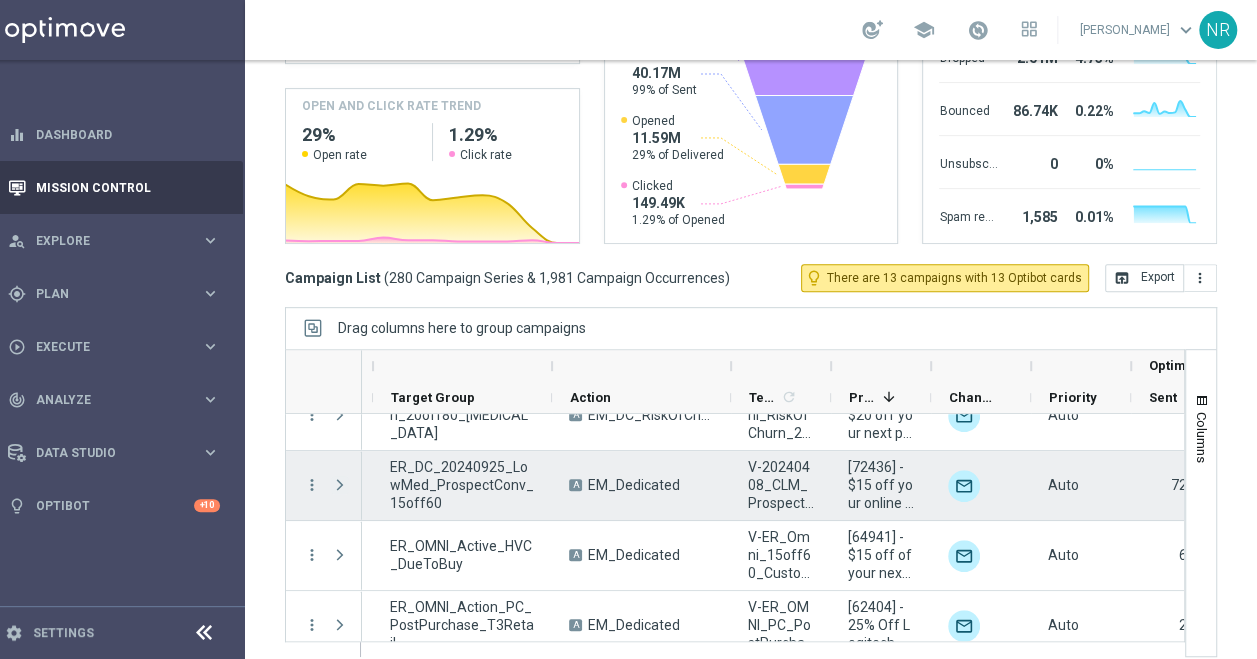 click at bounding box center [340, 485] 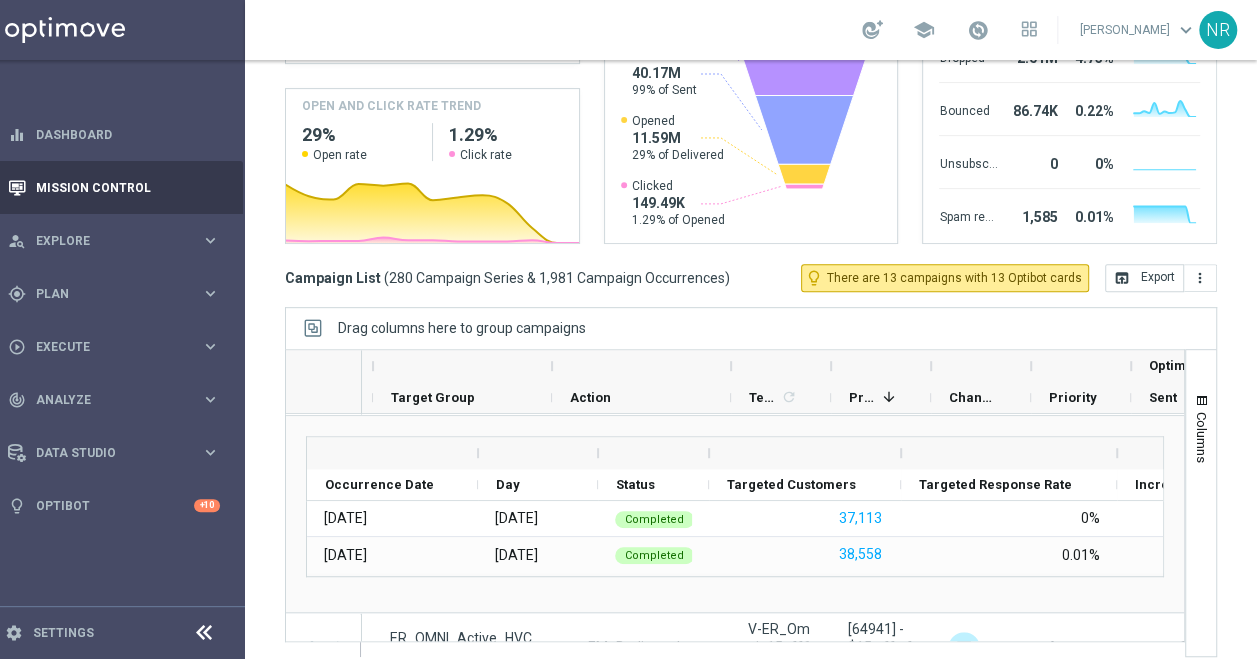 scroll, scrollTop: 559, scrollLeft: 0, axis: vertical 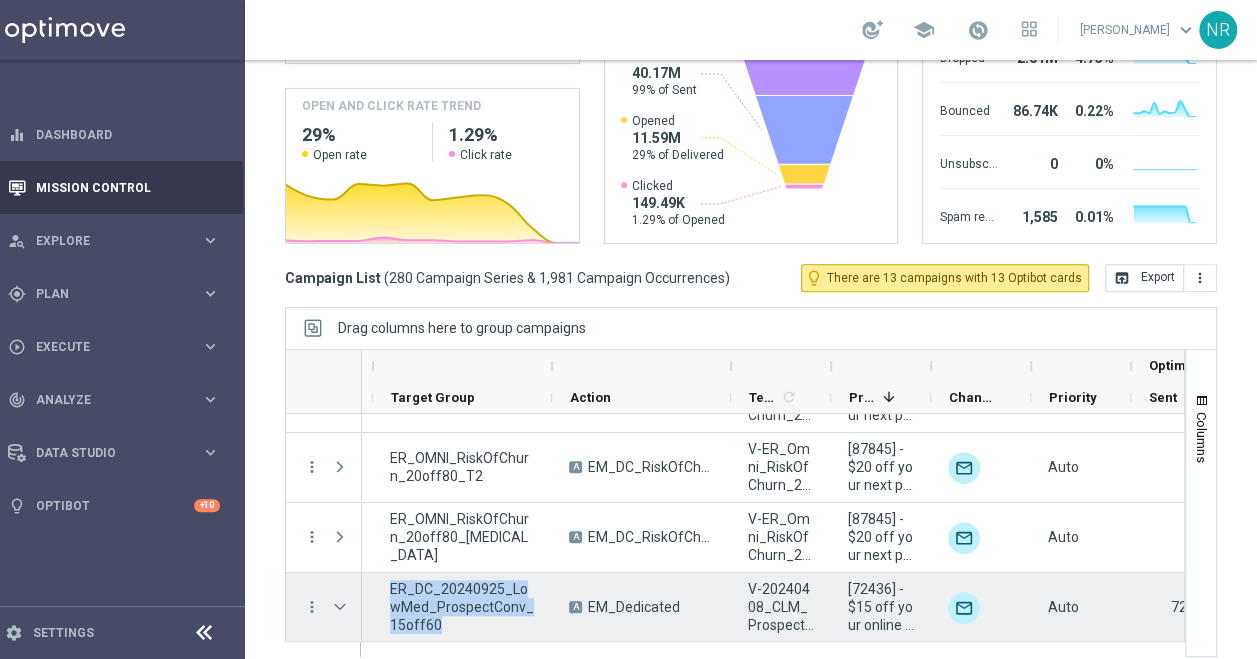 drag, startPoint x: 458, startPoint y: 462, endPoint x: 390, endPoint y: 584, distance: 139.67104 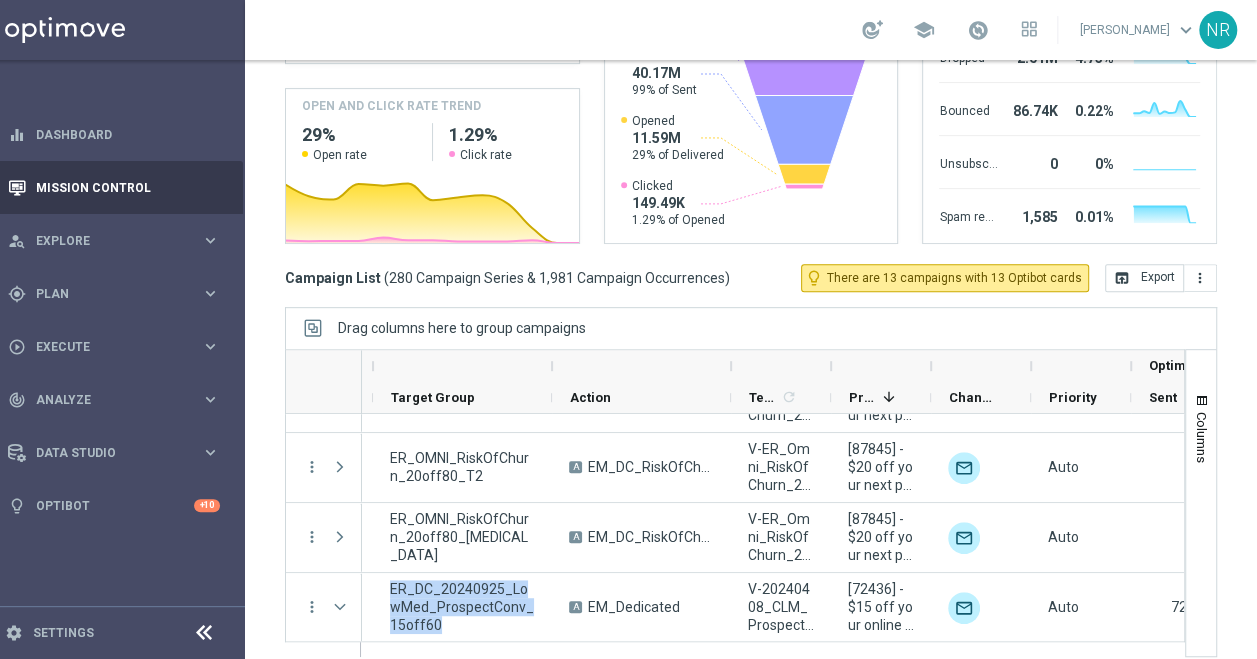 click at bounding box center [781, 366] 